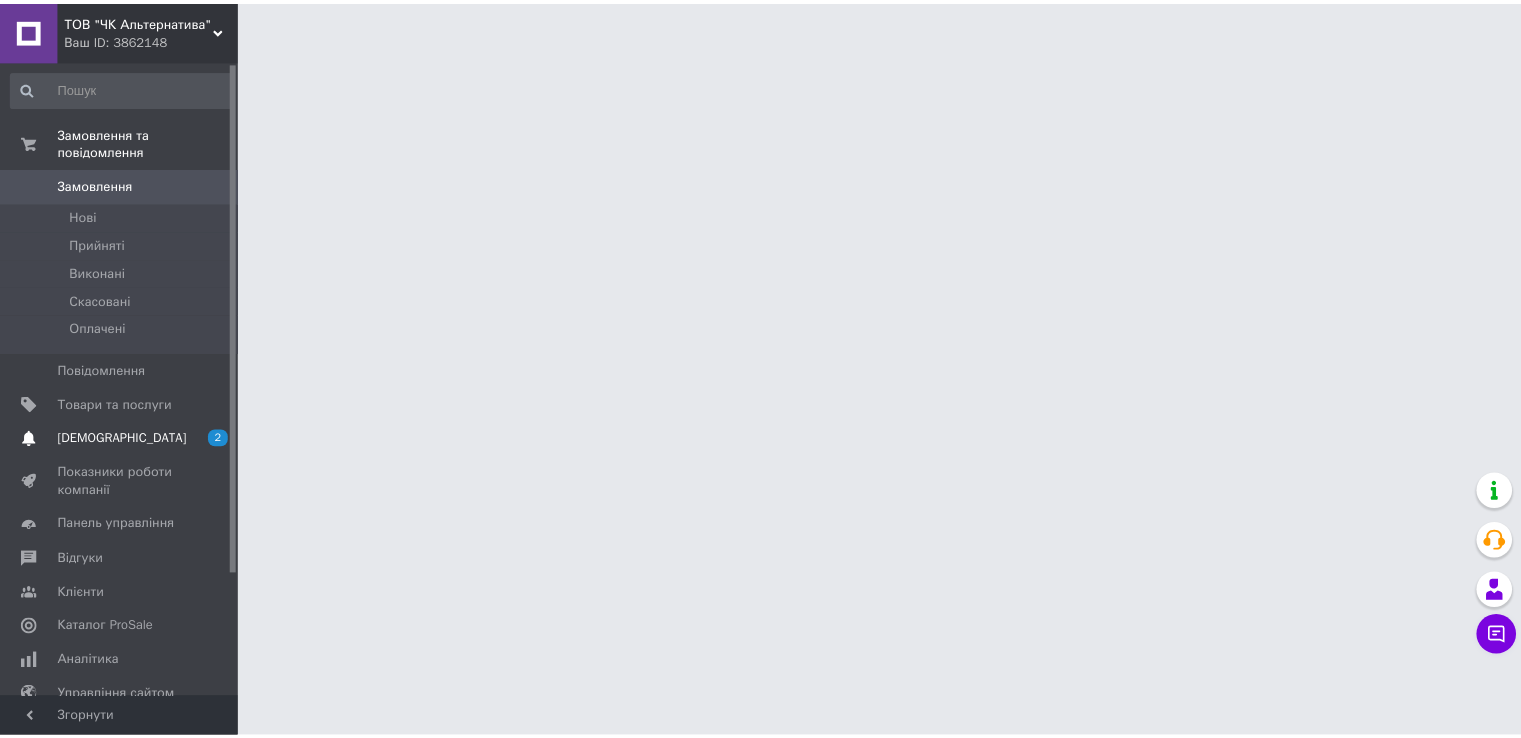 scroll, scrollTop: 0, scrollLeft: 0, axis: both 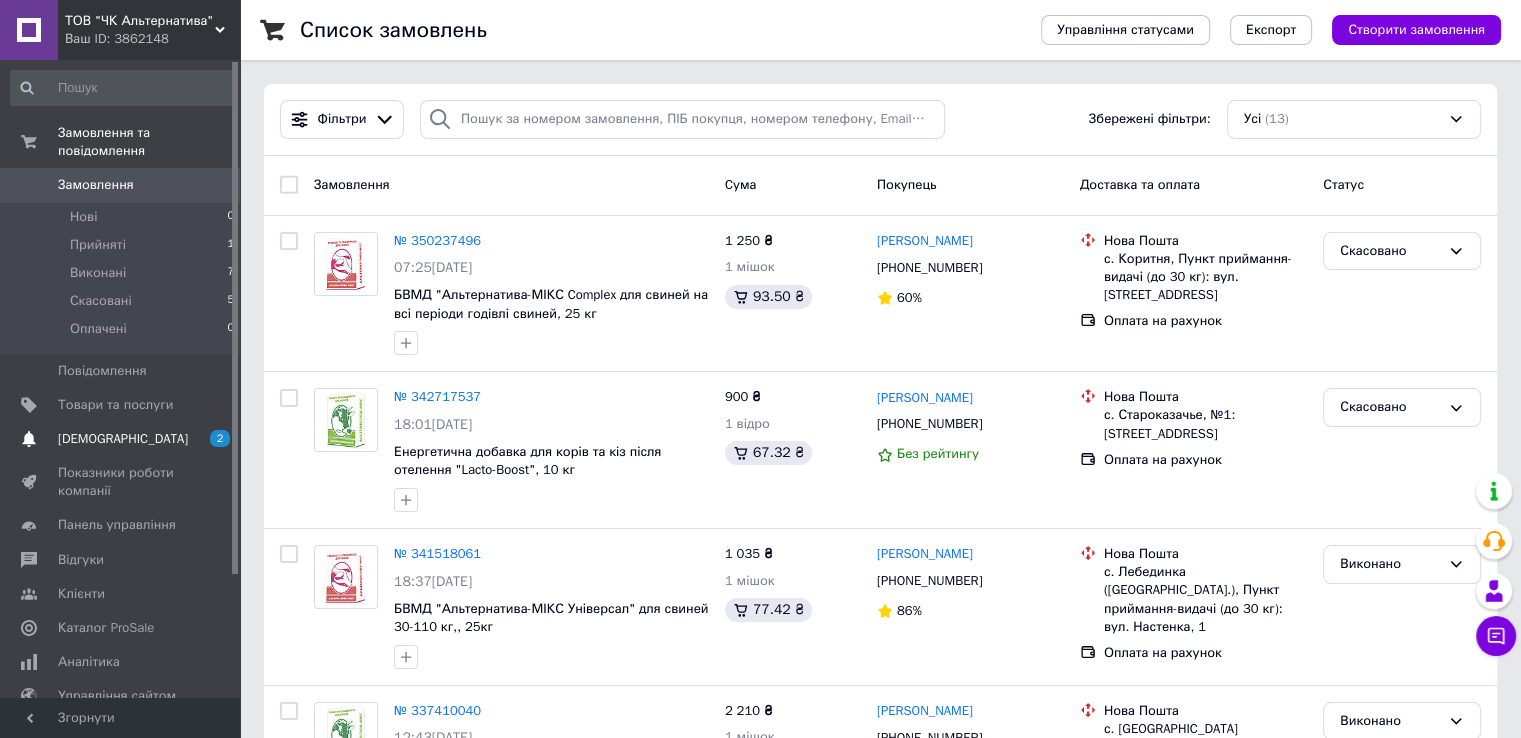click on "[DEMOGRAPHIC_DATA]" at bounding box center (123, 439) 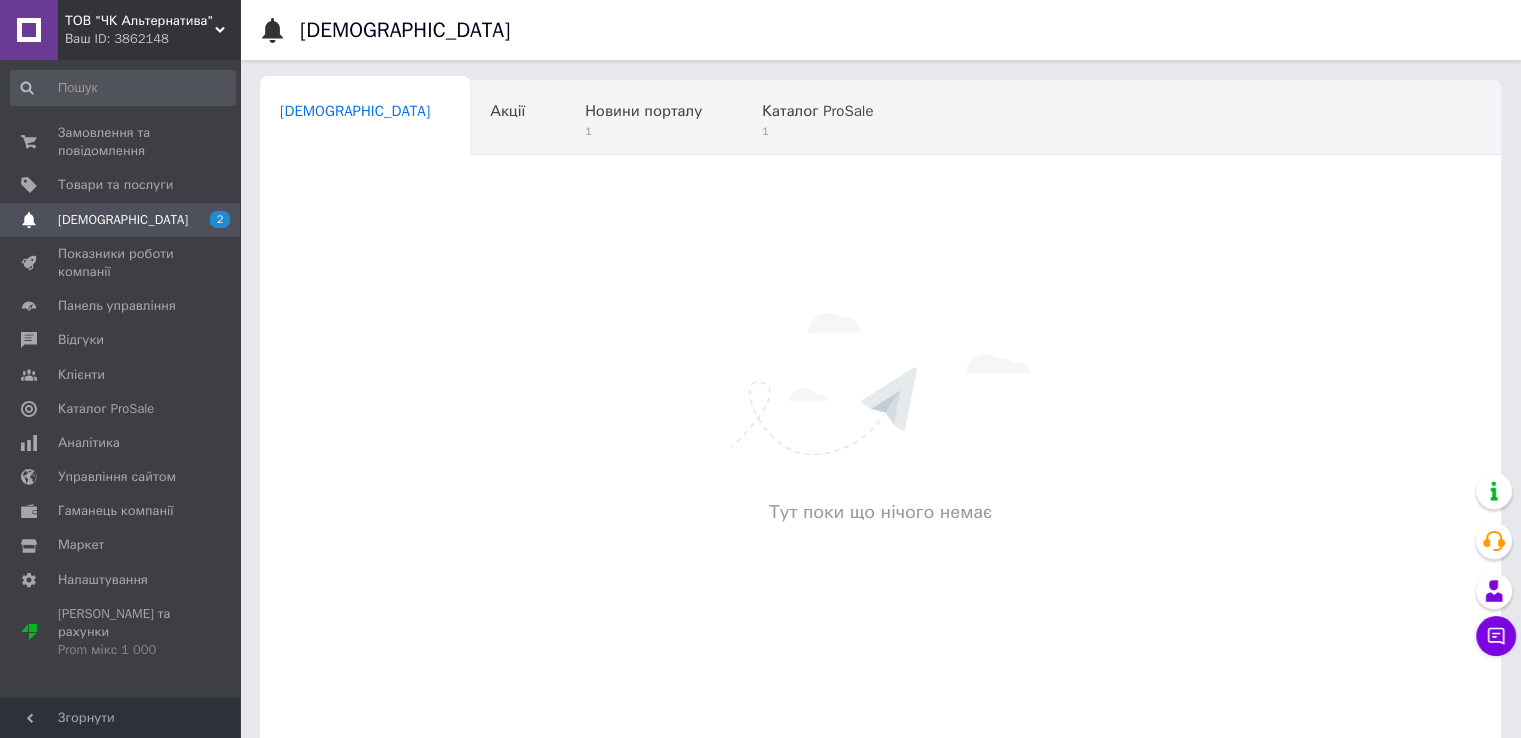 click on "[DEMOGRAPHIC_DATA]" at bounding box center [123, 220] 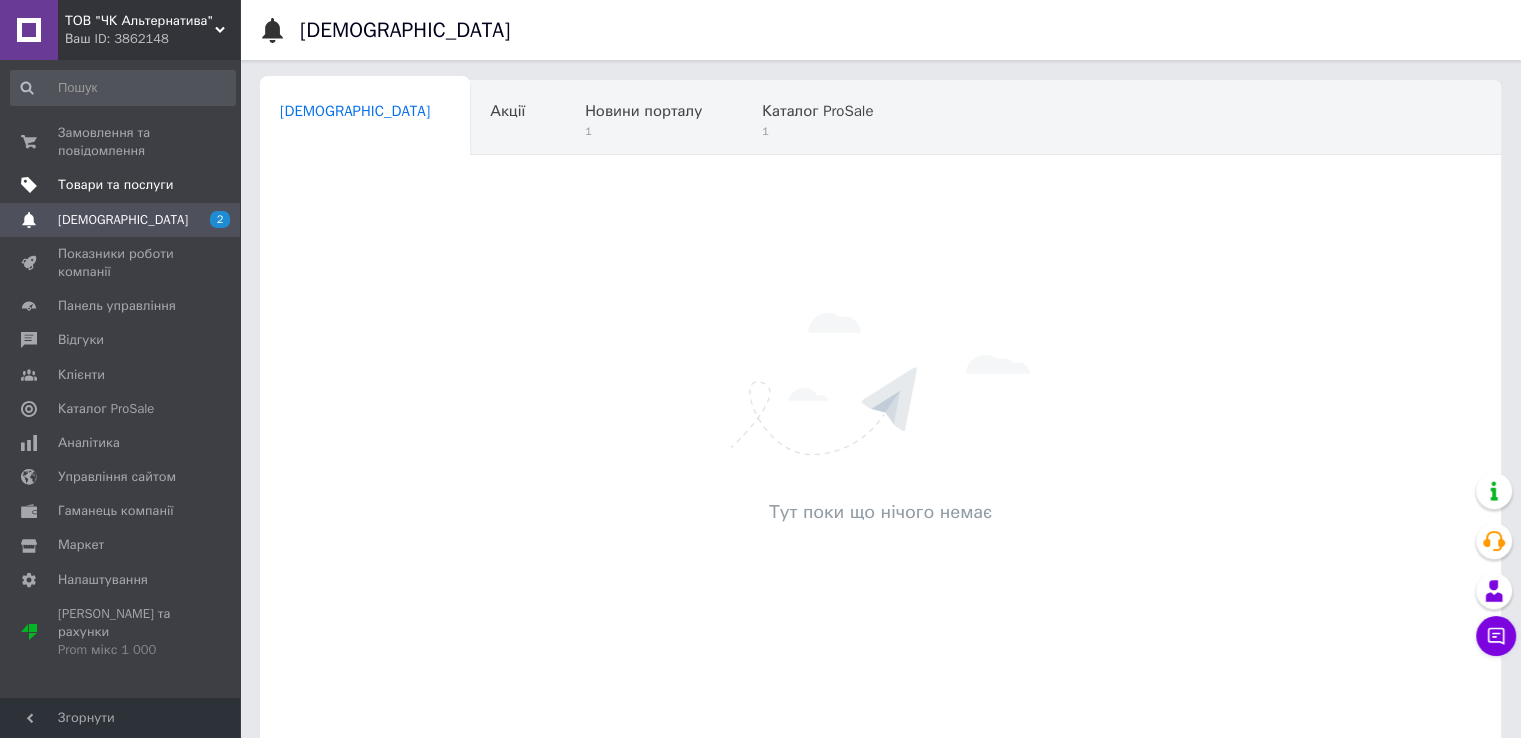click on "Товари та послуги" at bounding box center [115, 185] 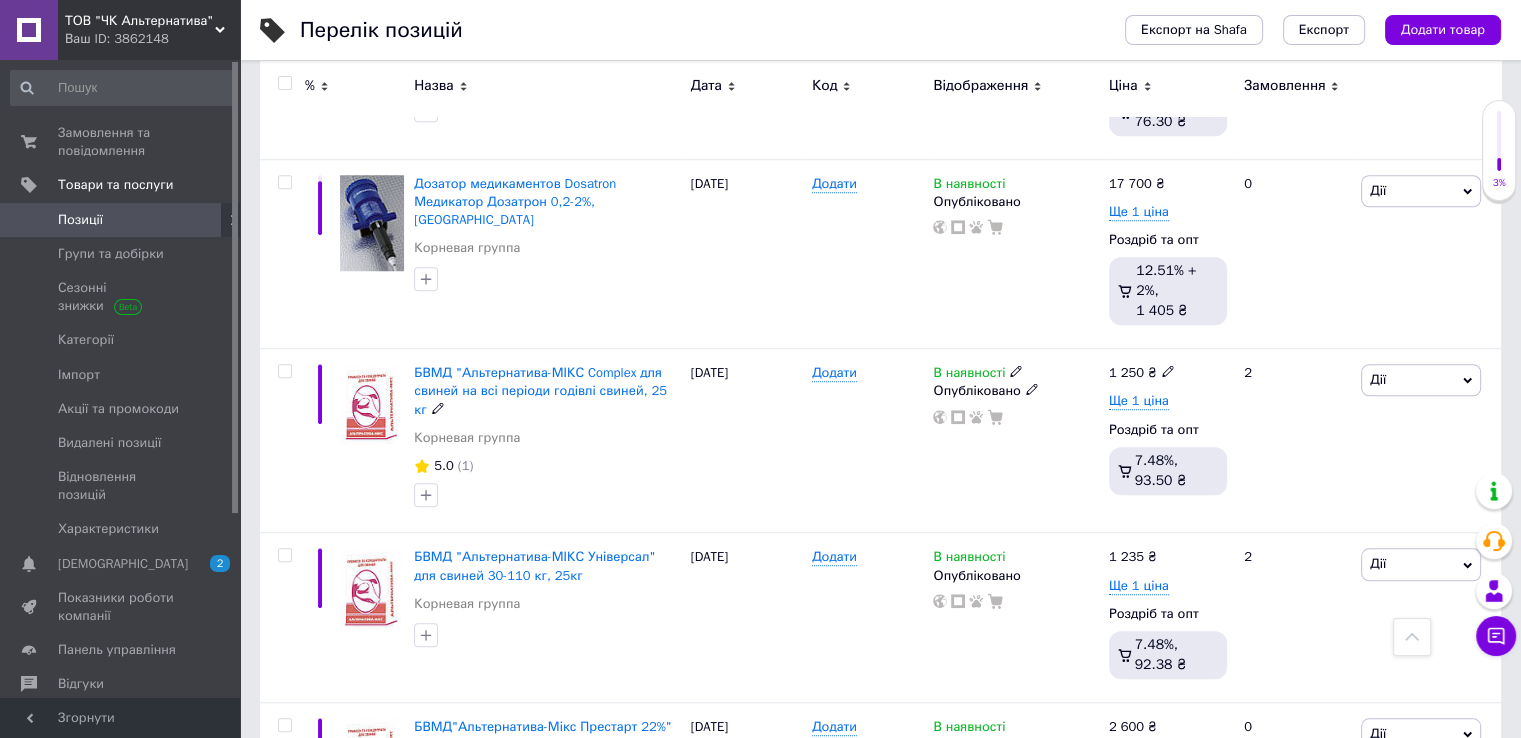 scroll, scrollTop: 1700, scrollLeft: 0, axis: vertical 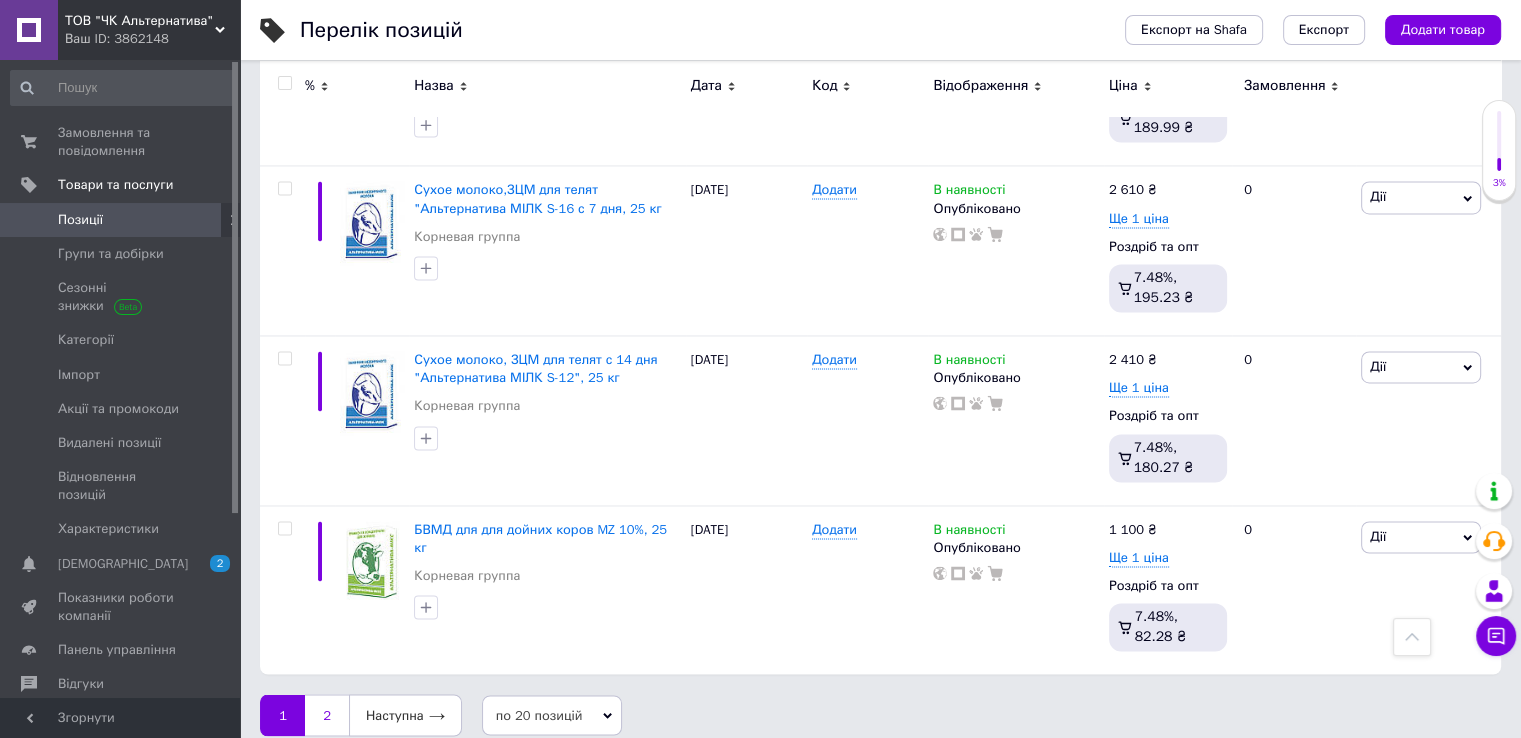 click on "2" at bounding box center [327, 715] 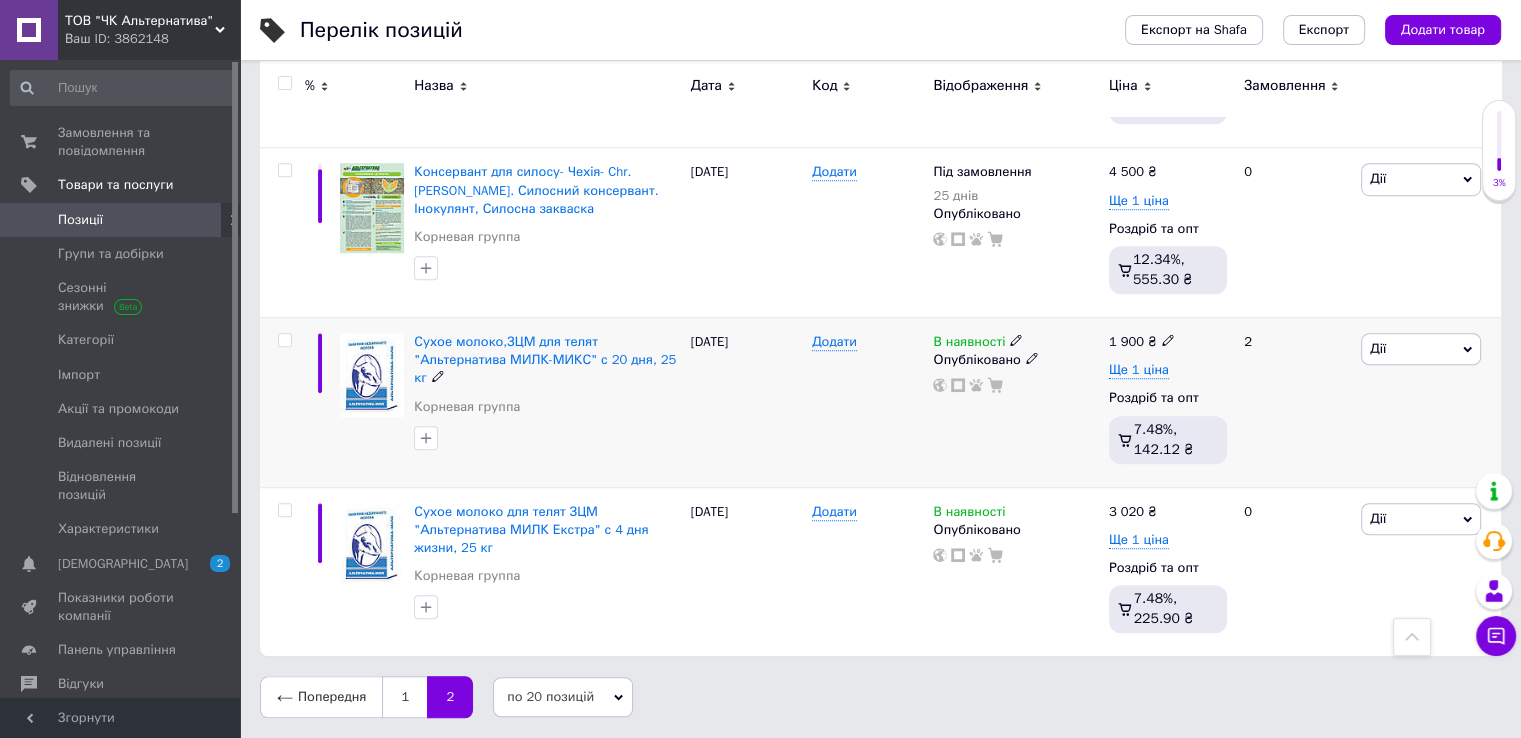 scroll, scrollTop: 1384, scrollLeft: 0, axis: vertical 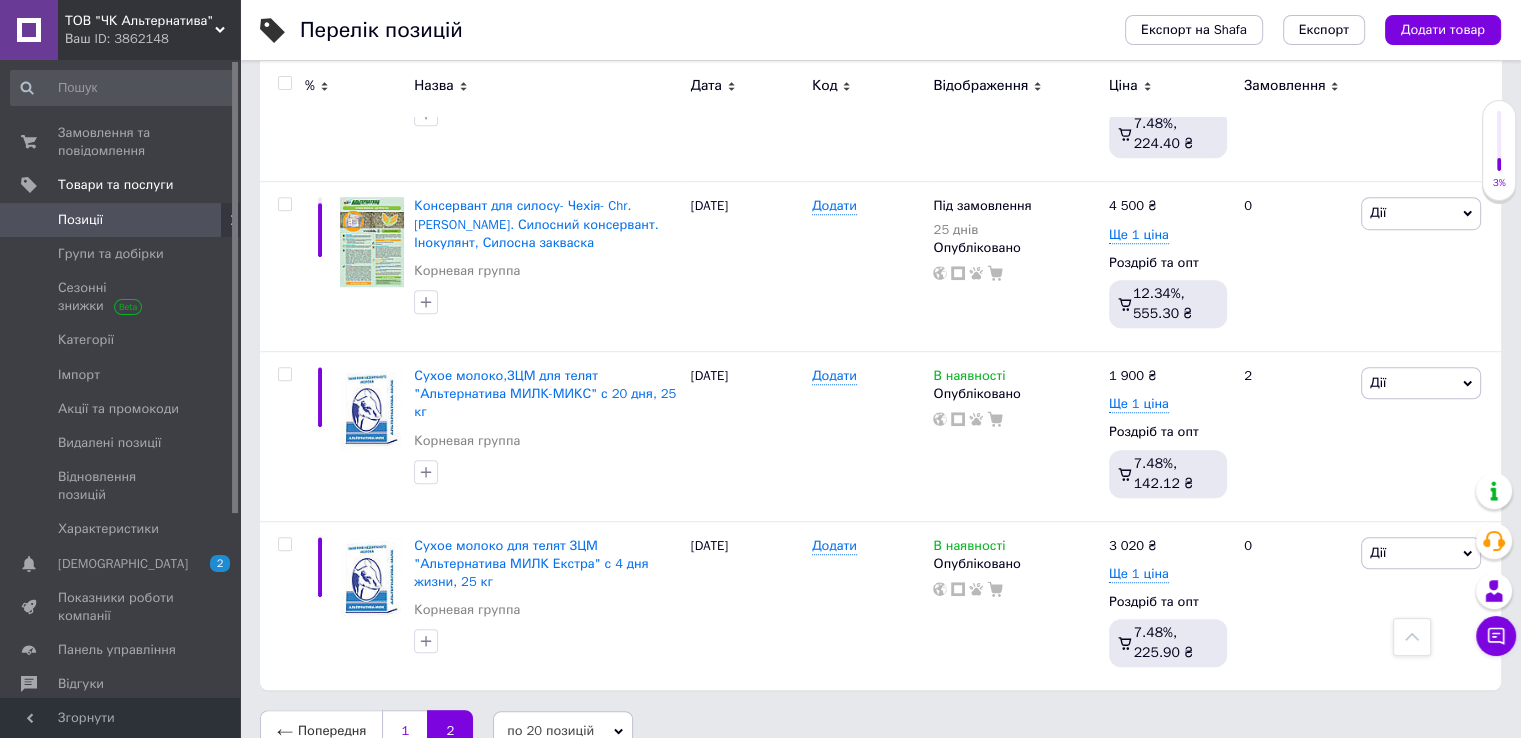 click on "1" at bounding box center [404, 731] 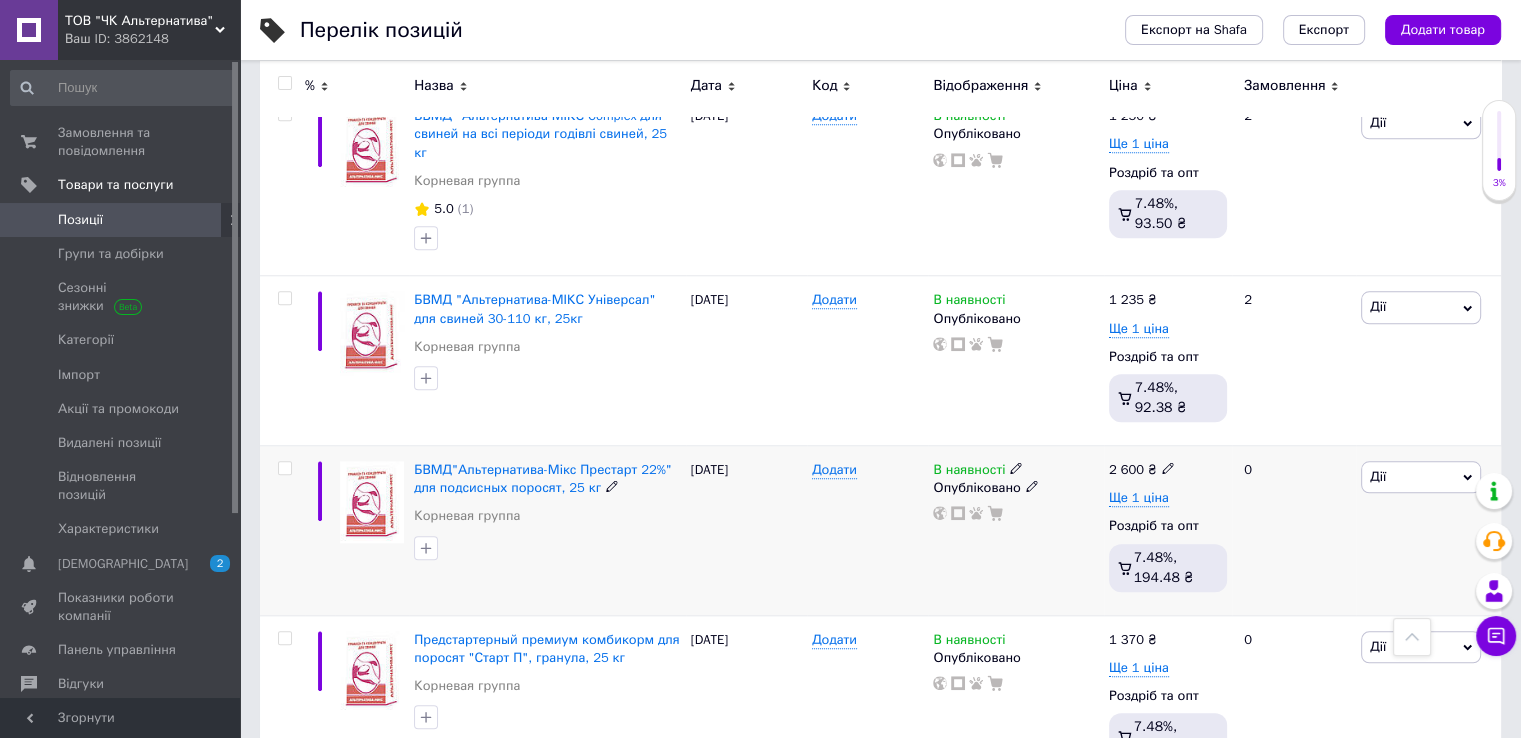 scroll, scrollTop: 1854, scrollLeft: 0, axis: vertical 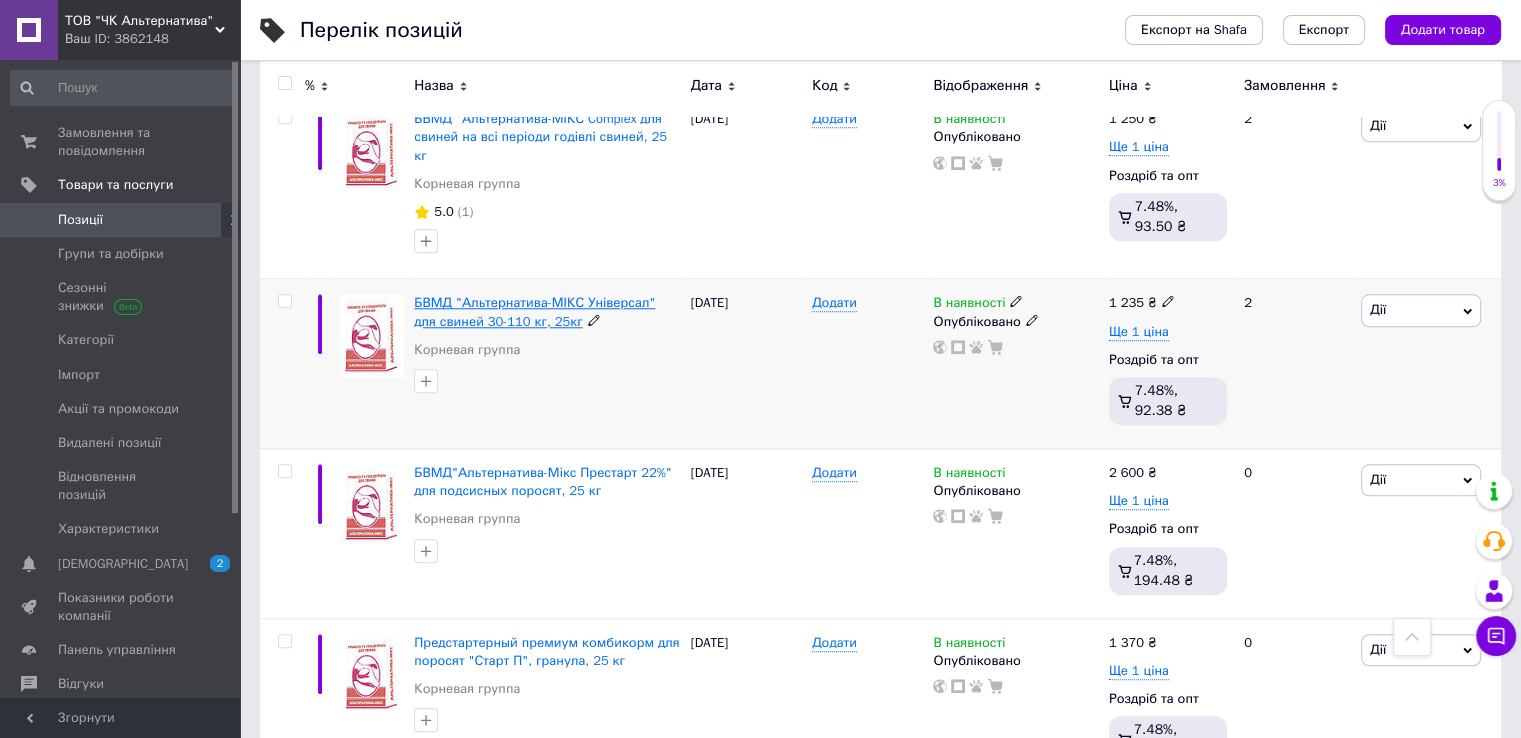 click on "БВМД "Альтернатива-МІКС Універсал" для свиней 30-110 кг, 25кг" at bounding box center (534, 311) 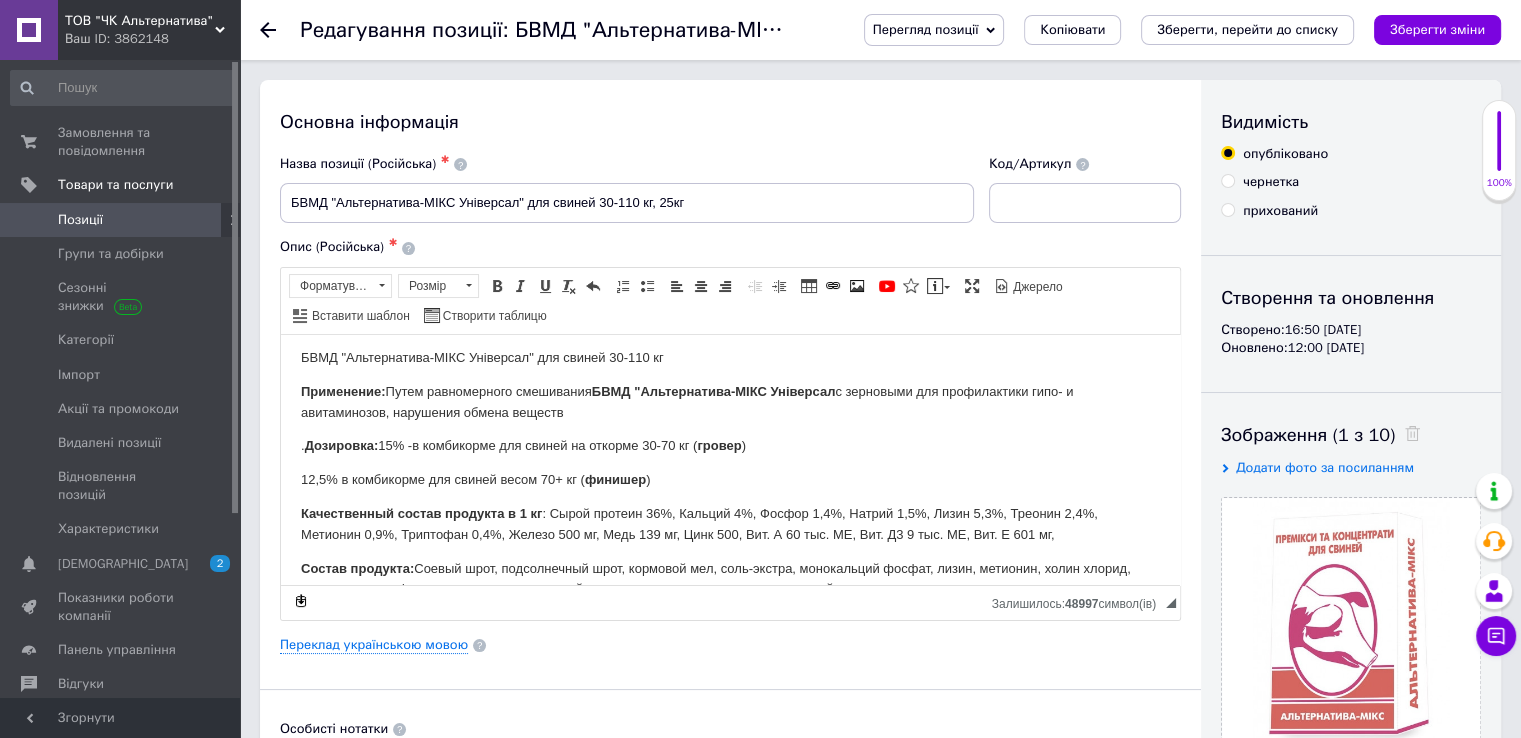 scroll, scrollTop: 0, scrollLeft: 0, axis: both 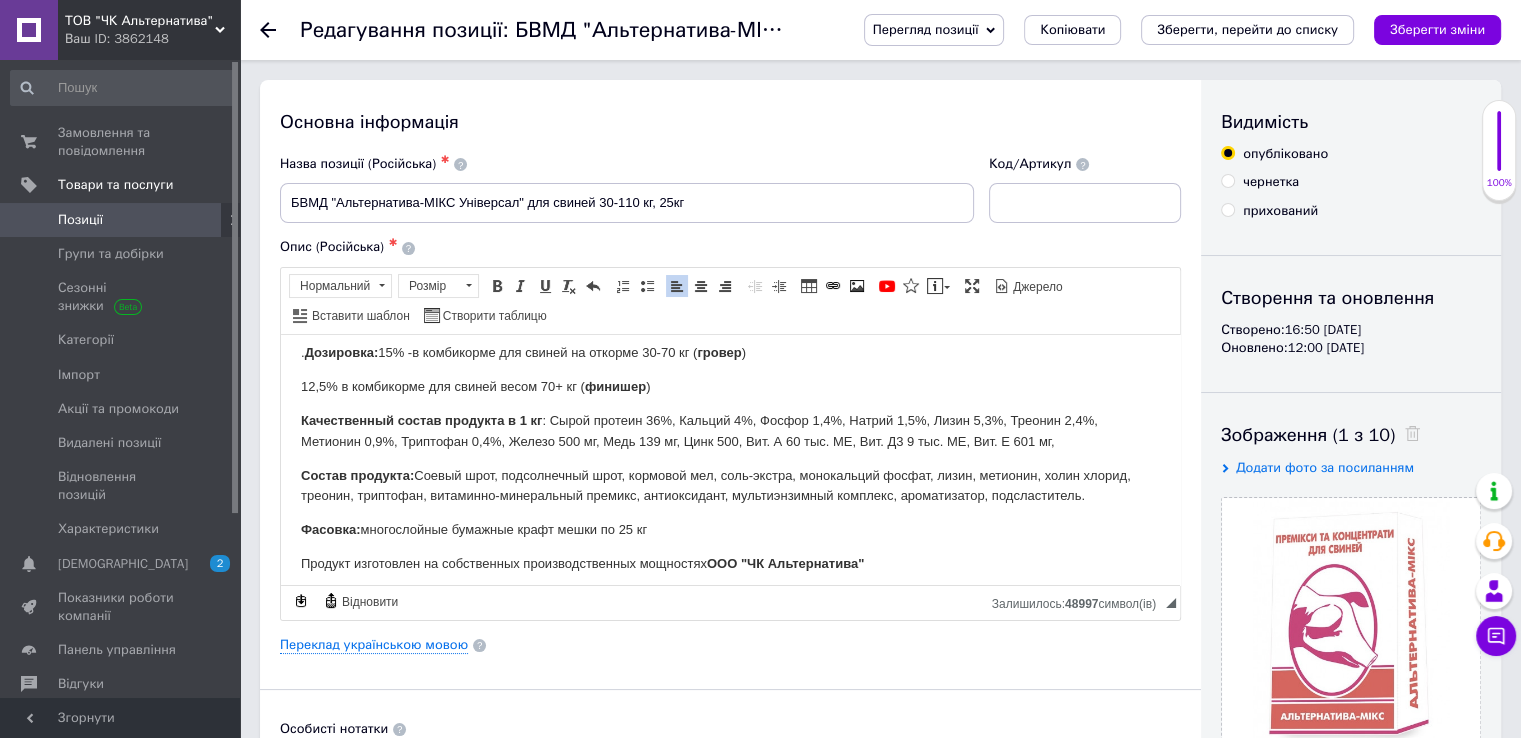 drag, startPoint x: 301, startPoint y: 359, endPoint x: 698, endPoint y: 514, distance: 426.1854 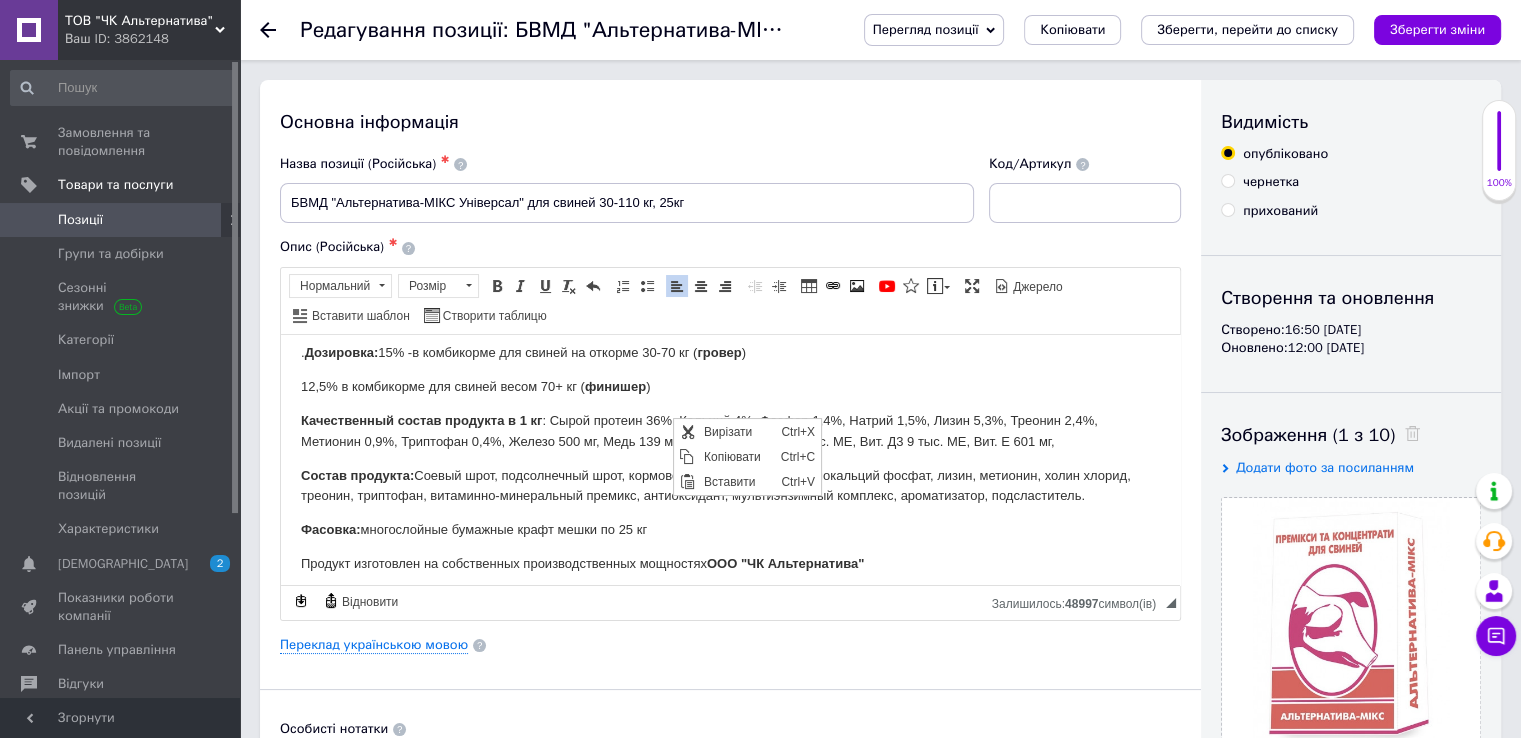 scroll, scrollTop: 0, scrollLeft: 0, axis: both 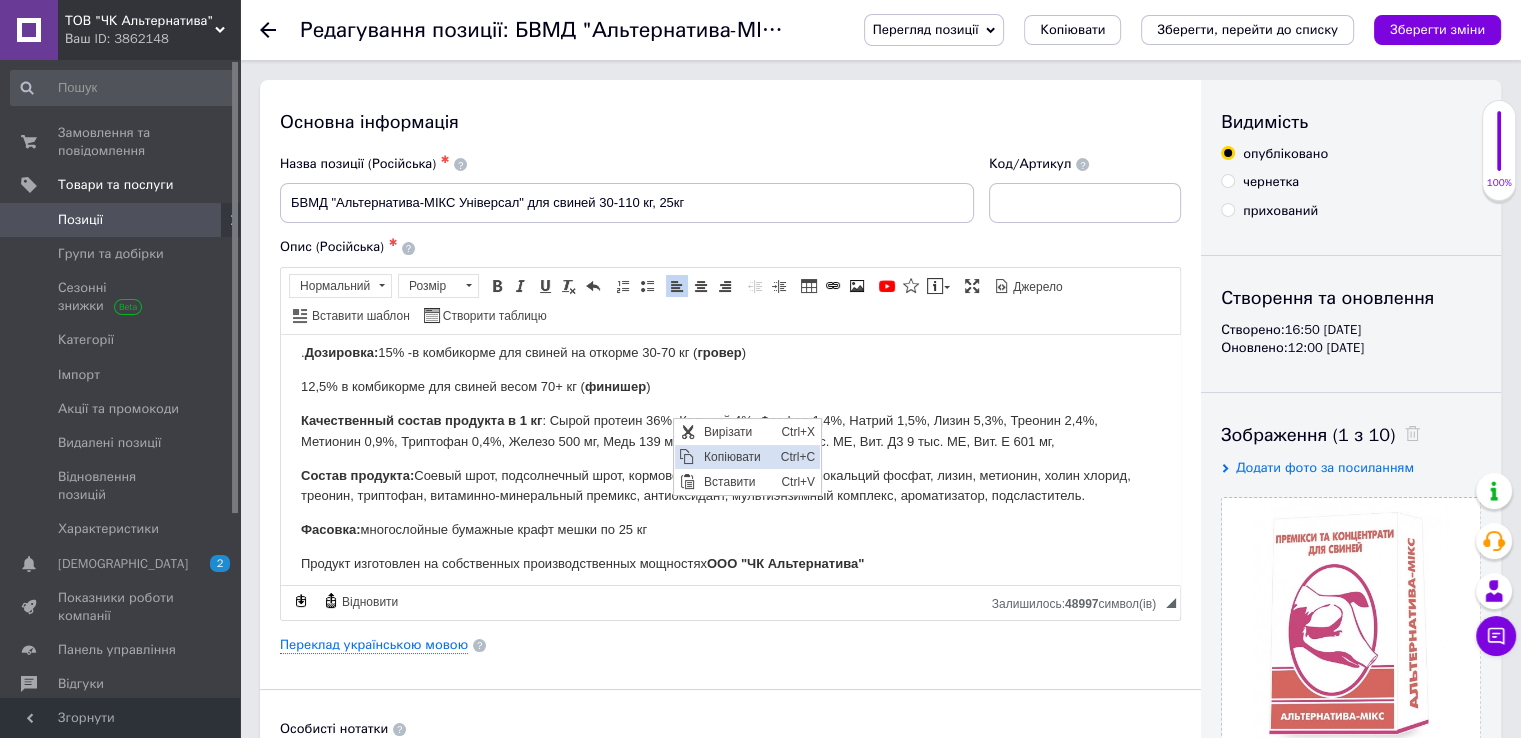 click on "Копіювати" at bounding box center (736, 457) 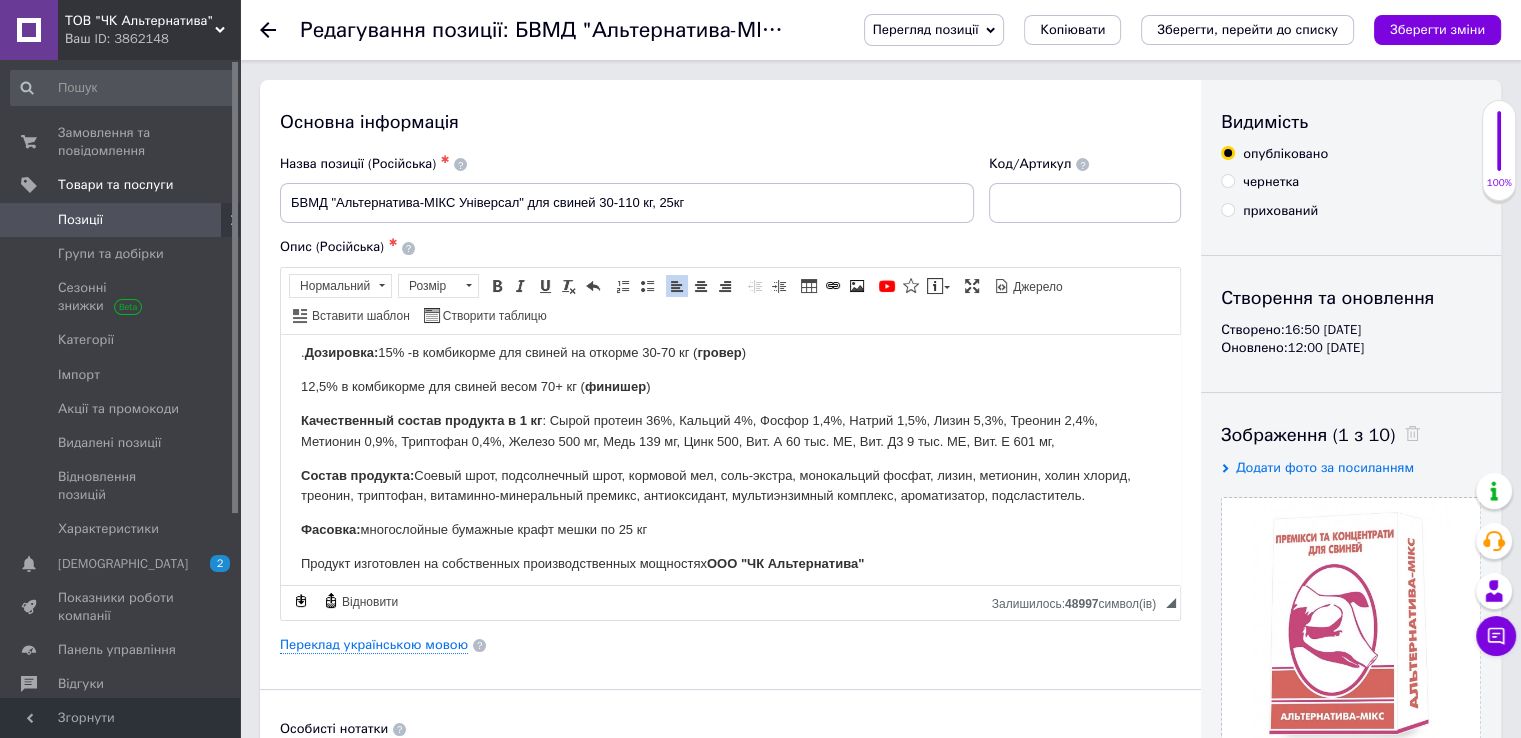 click on "Позиції" at bounding box center (121, 220) 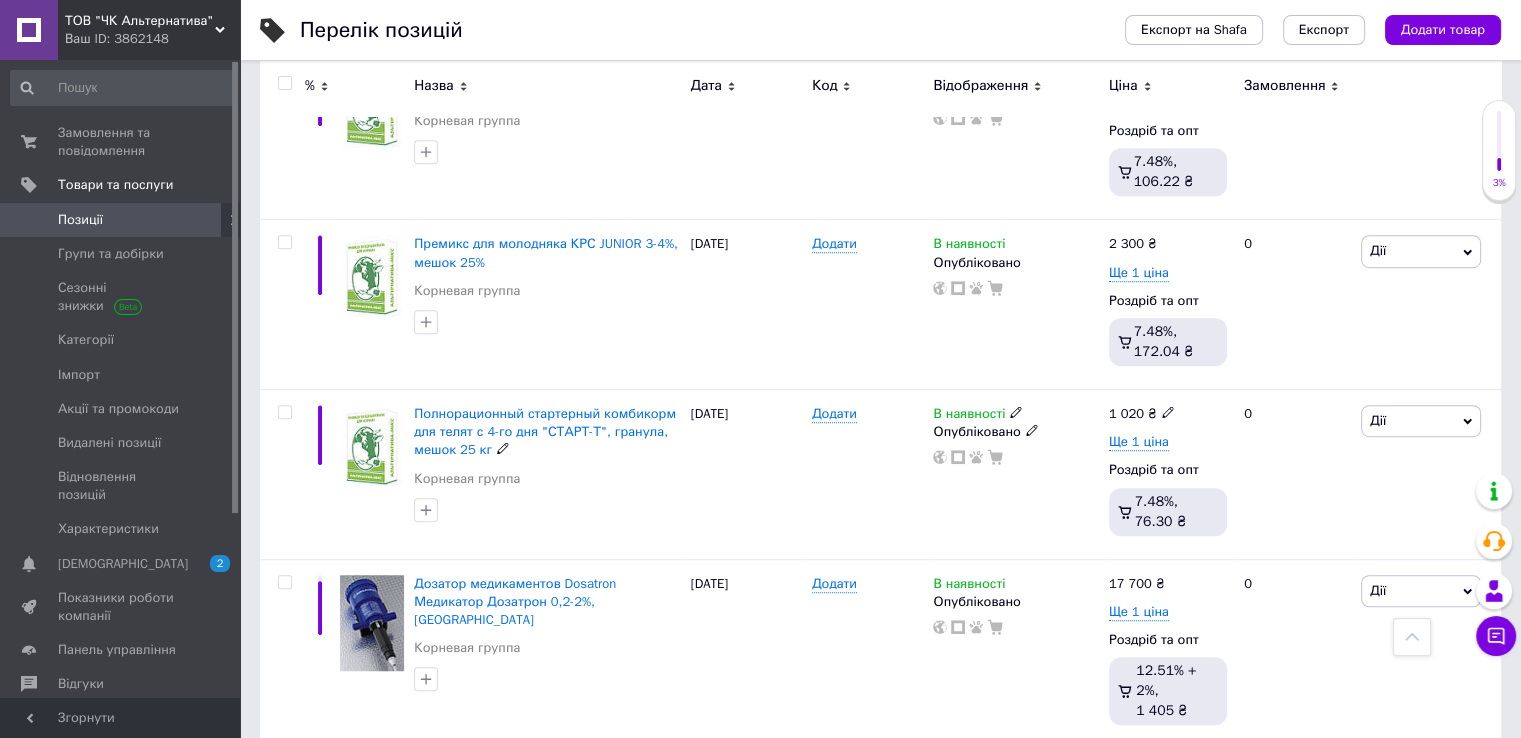 scroll, scrollTop: 1400, scrollLeft: 0, axis: vertical 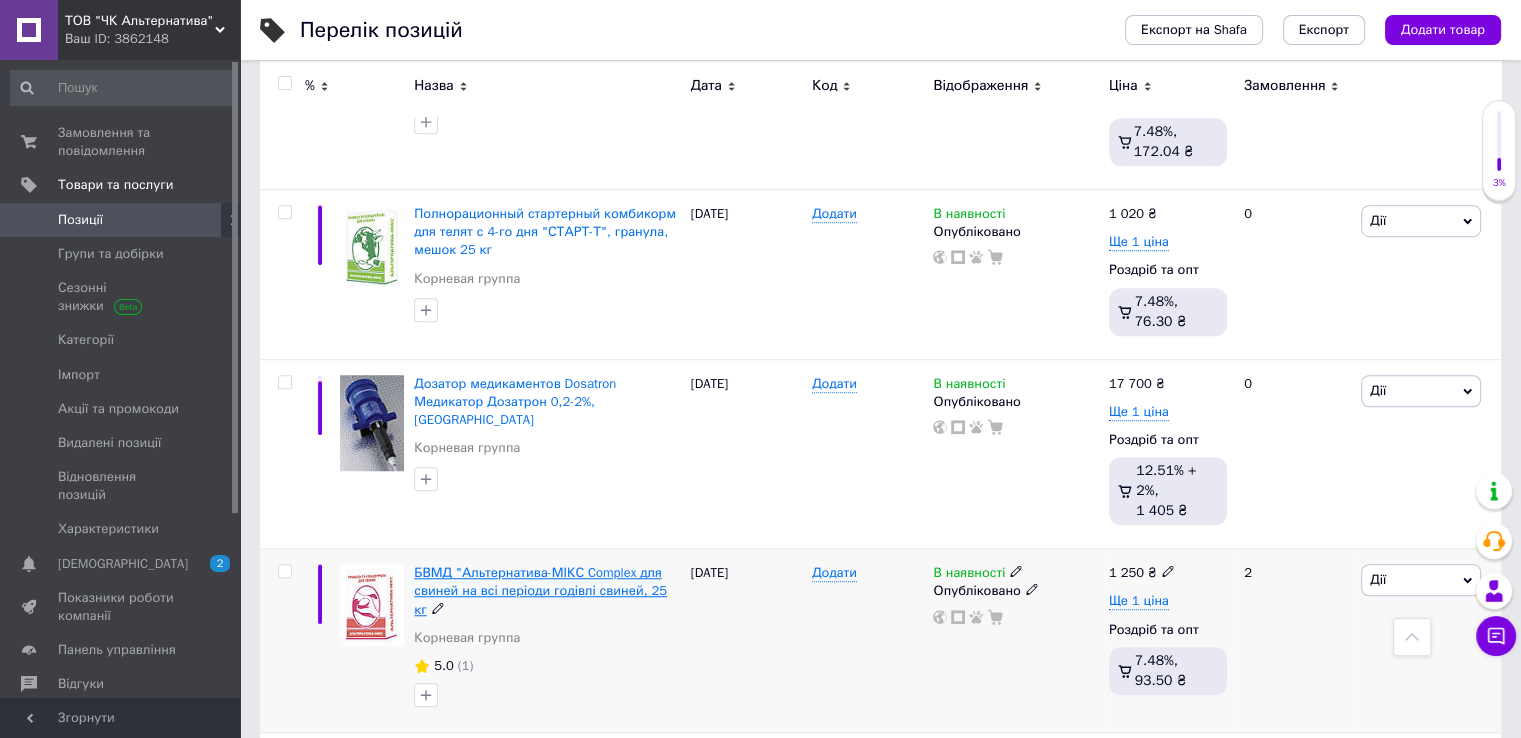 click on "БВМД "Альтернатива-МІКС Complex для свиней на всі періоди годівлі свиней, 25 кг" at bounding box center (540, 590) 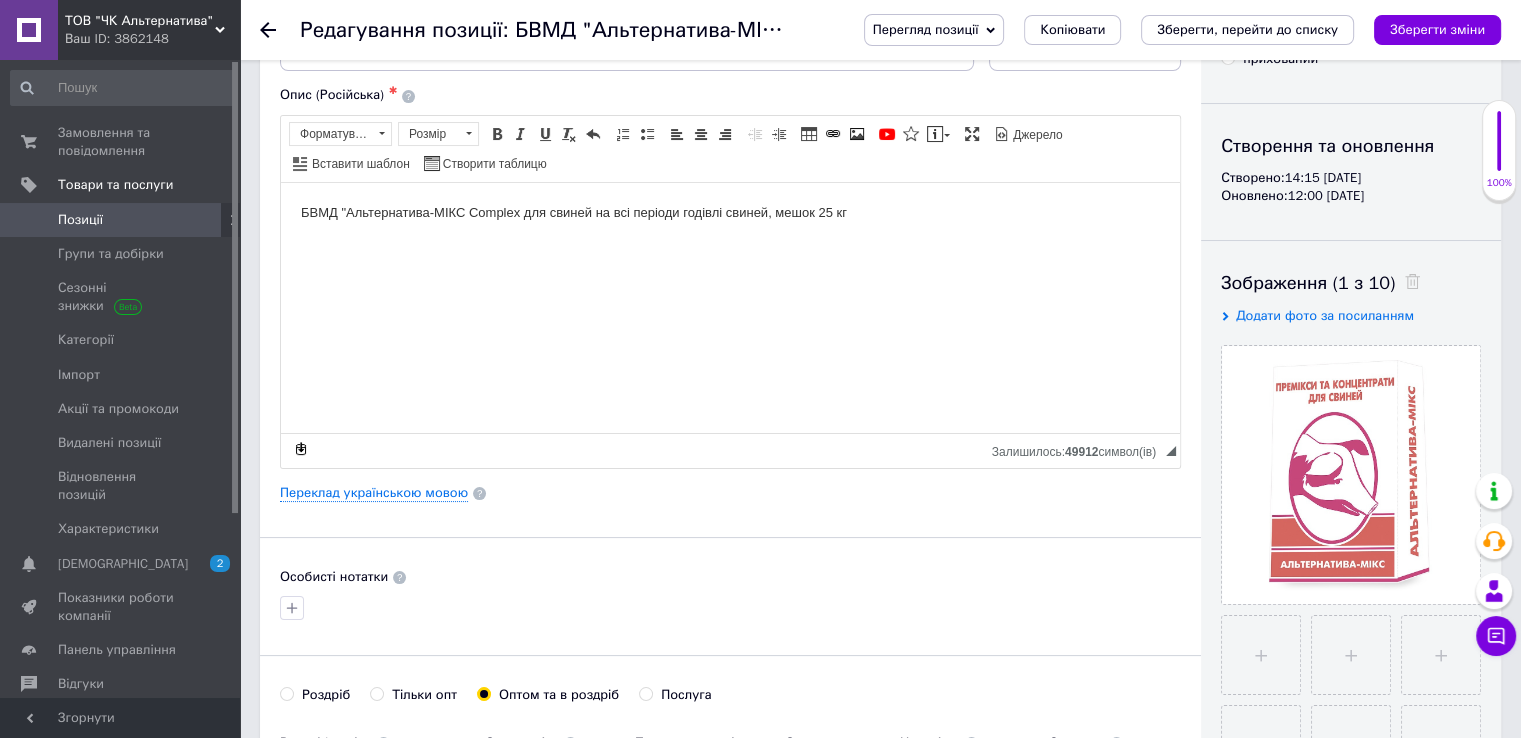 scroll, scrollTop: 0, scrollLeft: 0, axis: both 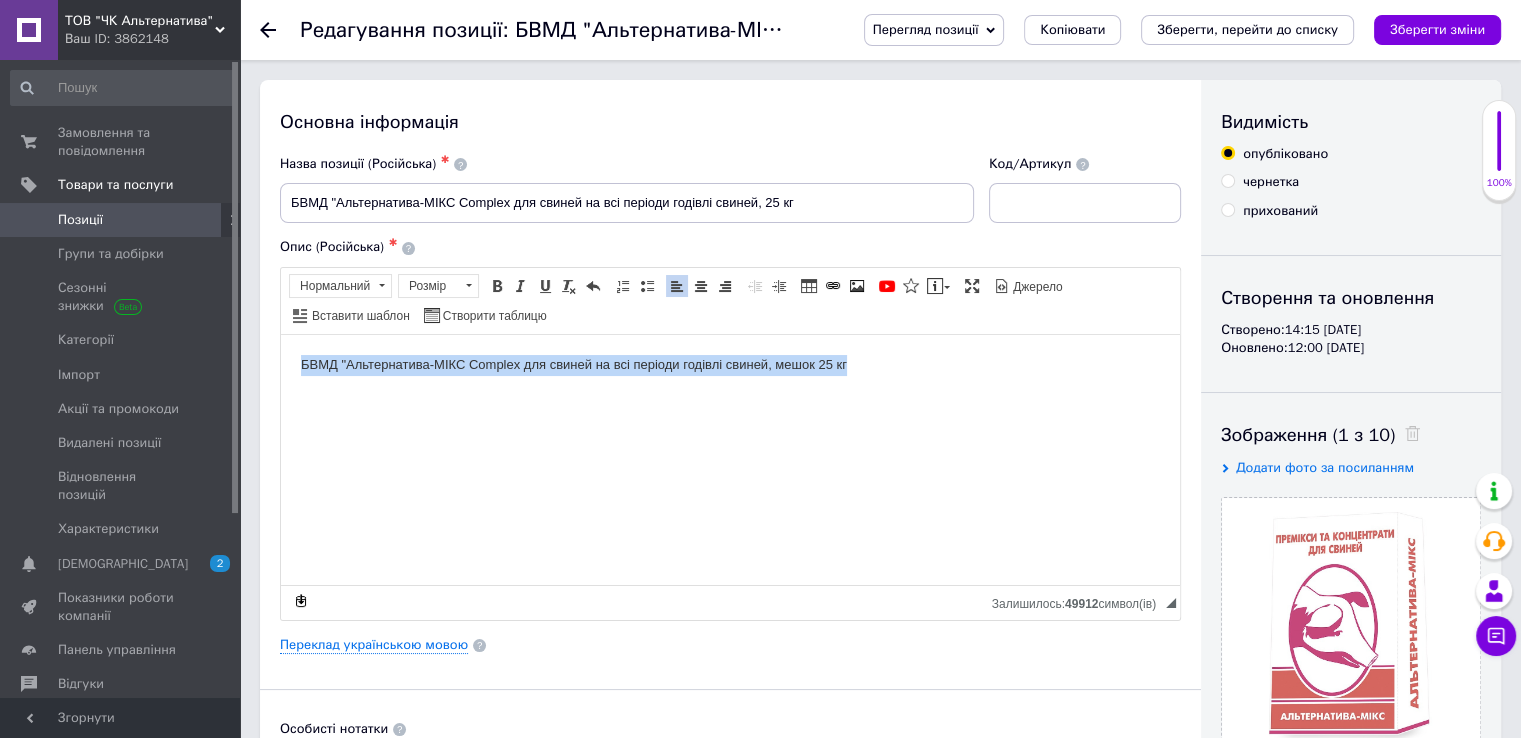 drag, startPoint x: 301, startPoint y: 362, endPoint x: 880, endPoint y: 357, distance: 579.0216 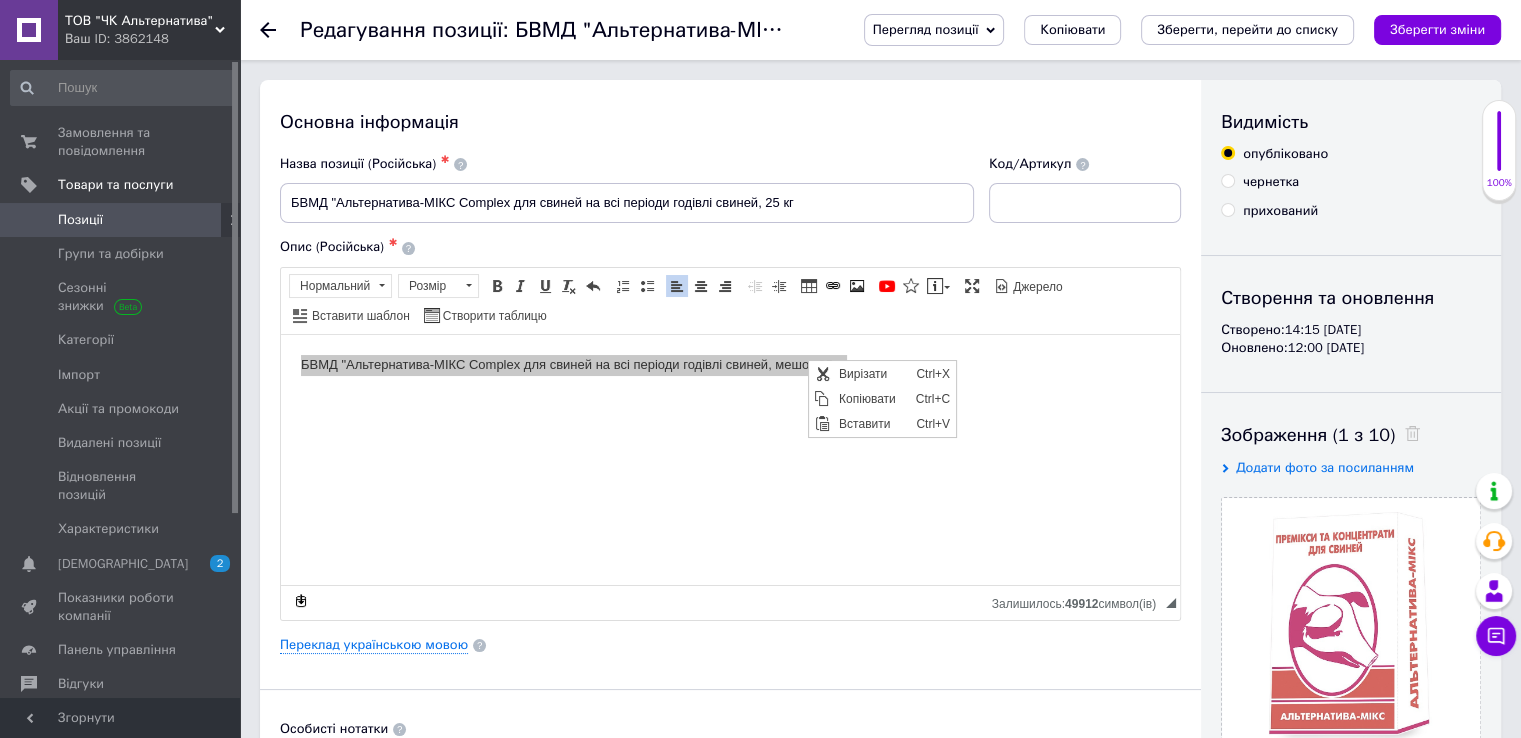 scroll, scrollTop: 0, scrollLeft: 0, axis: both 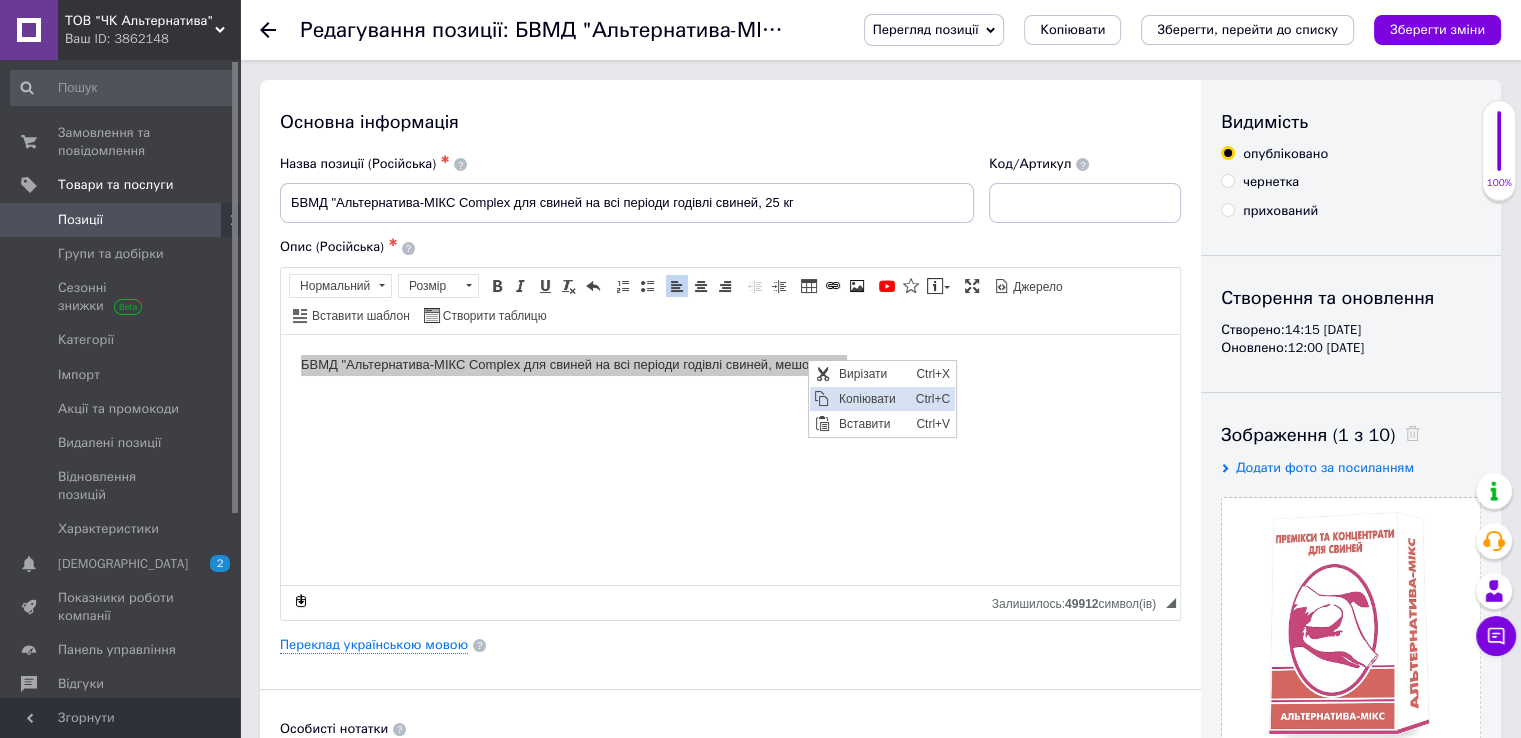 click on "Копіювати" at bounding box center [871, 399] 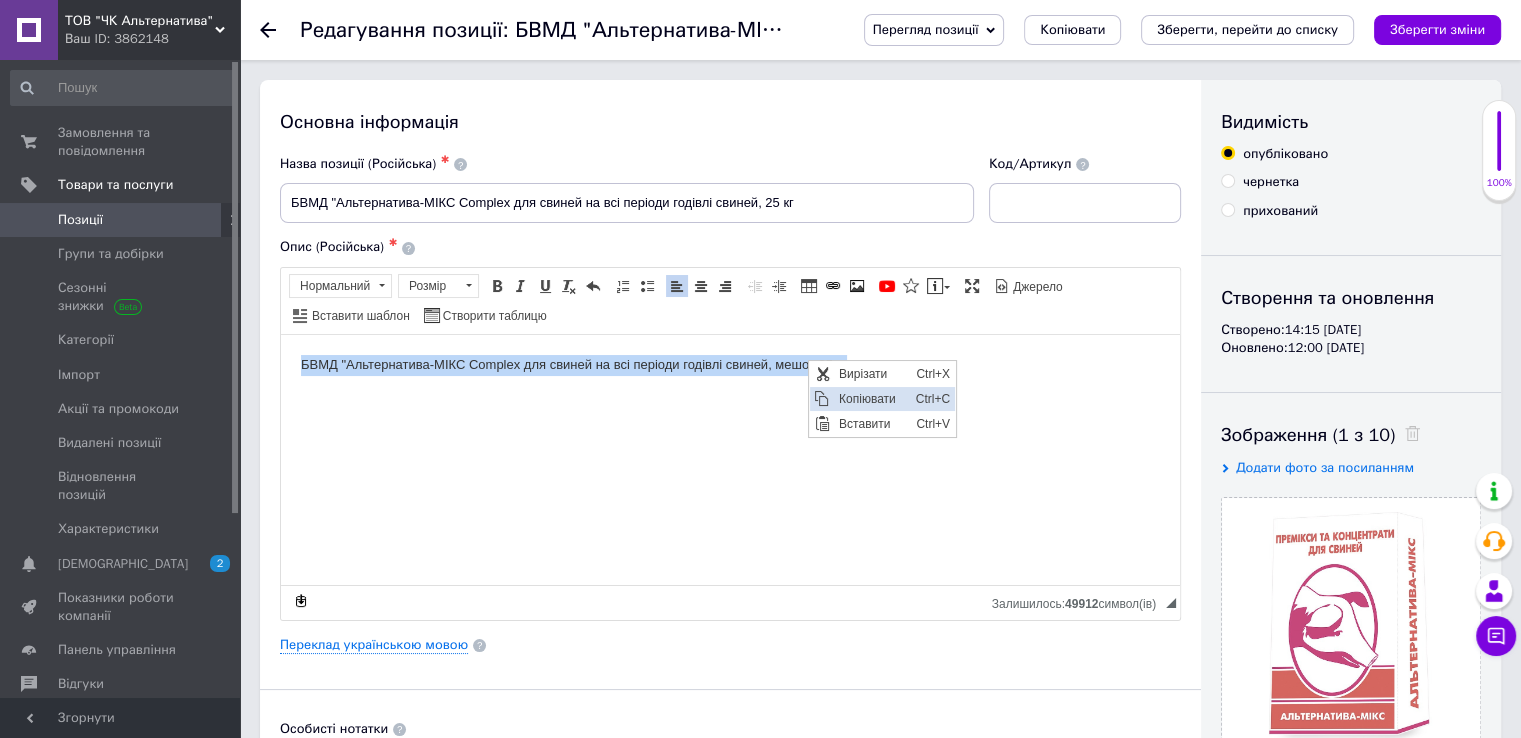 copy on "БВМД "Альтернатива-МІКС Complex для свиней на всі періоди годівлі свиней, мешок 25 кг" 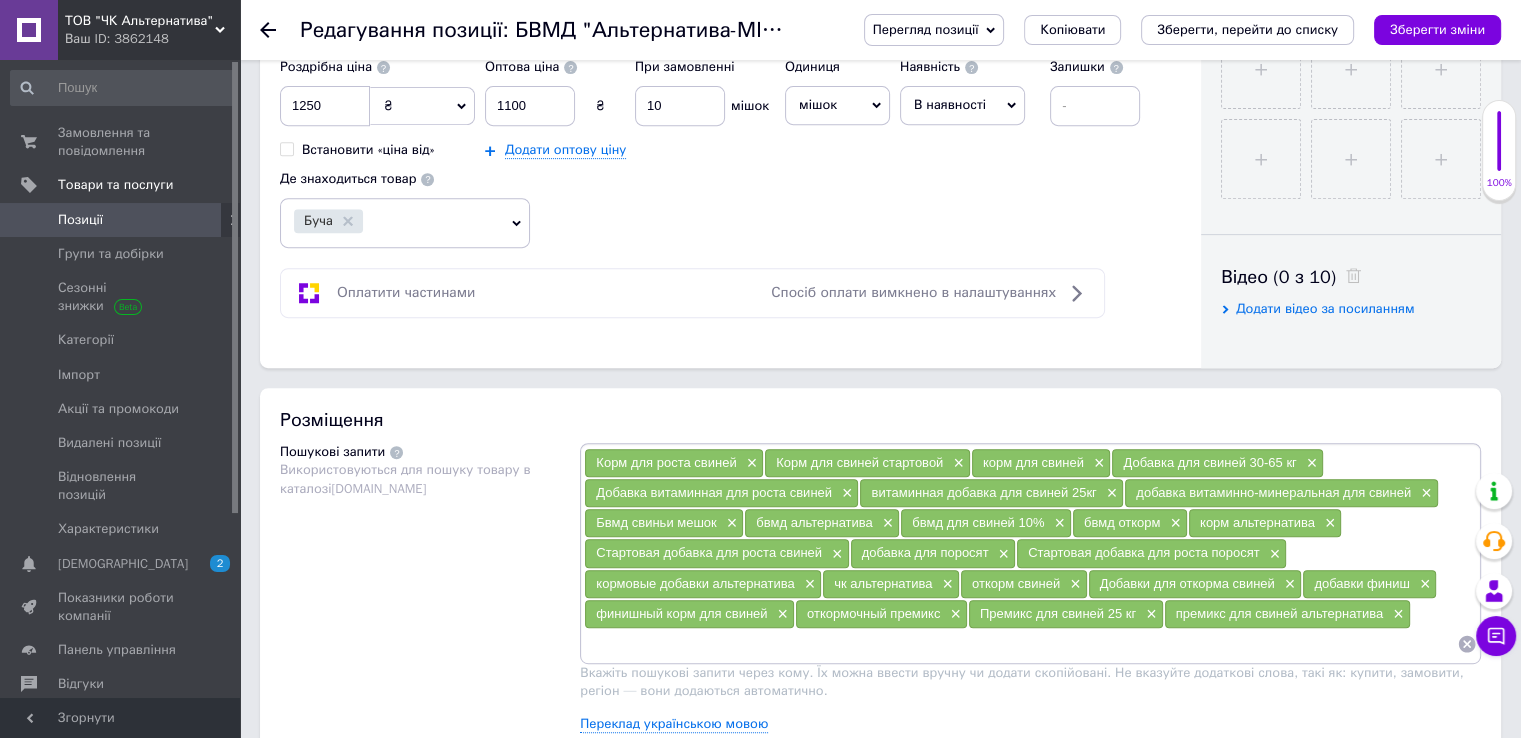 scroll, scrollTop: 1000, scrollLeft: 0, axis: vertical 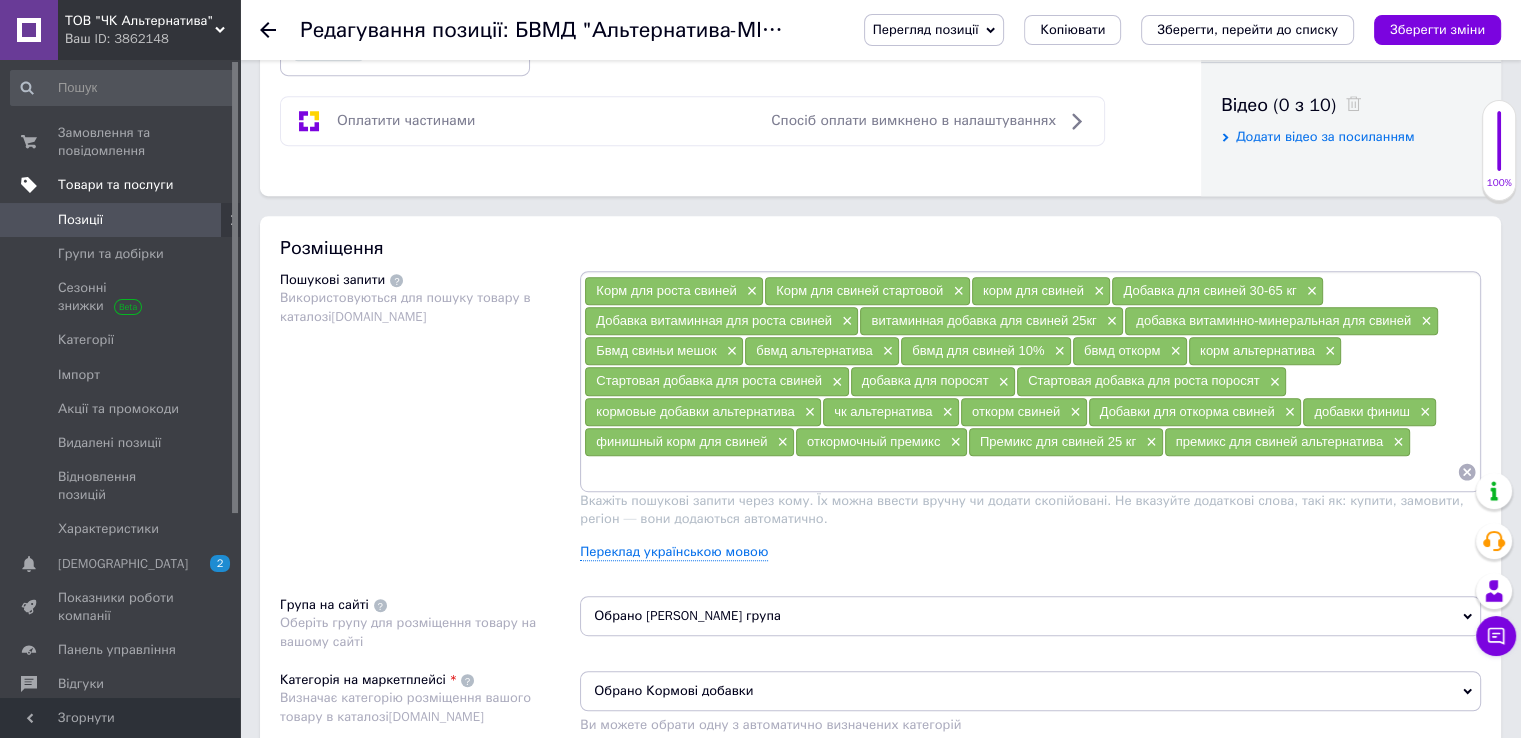 click on "Товари та послуги" at bounding box center [115, 185] 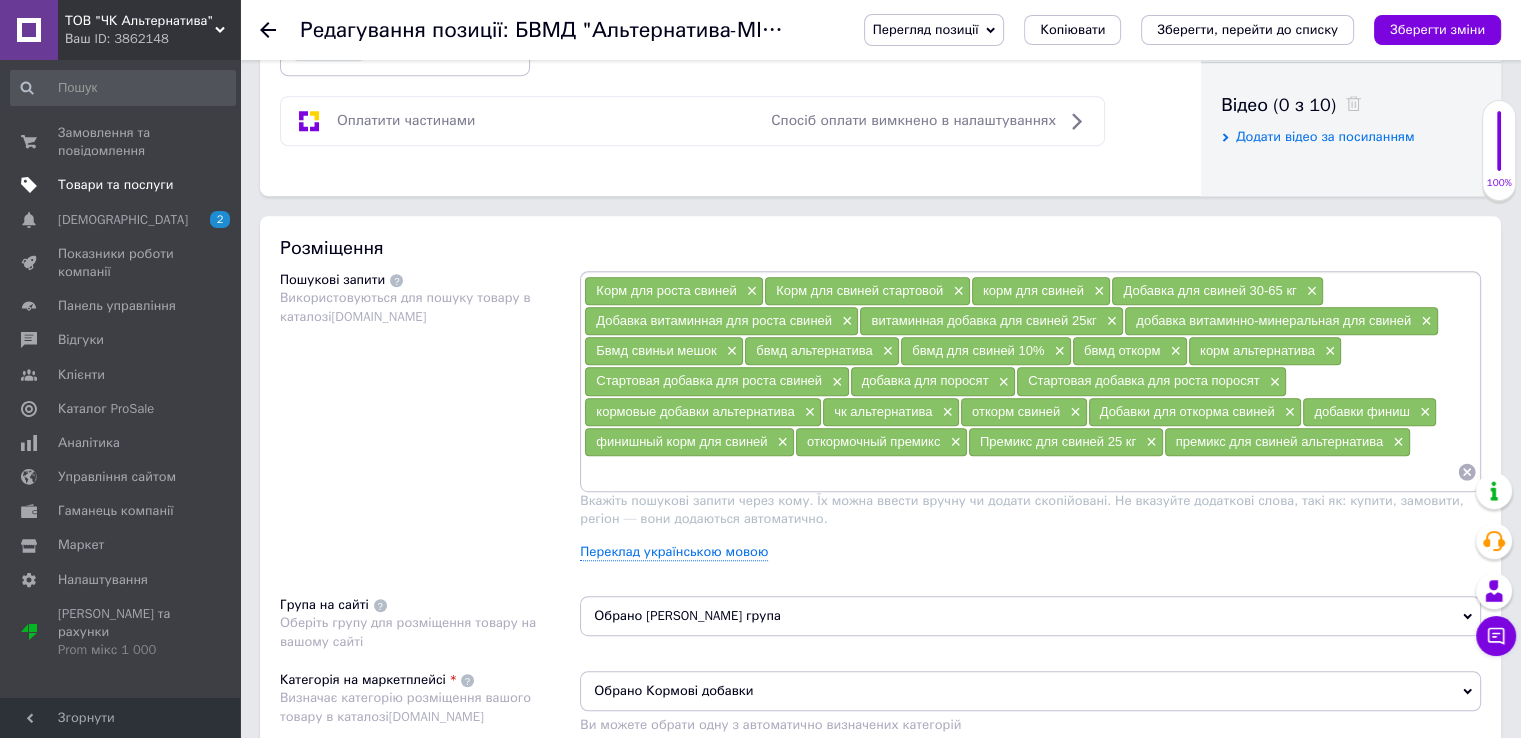 click on "Товари та послуги" at bounding box center (115, 185) 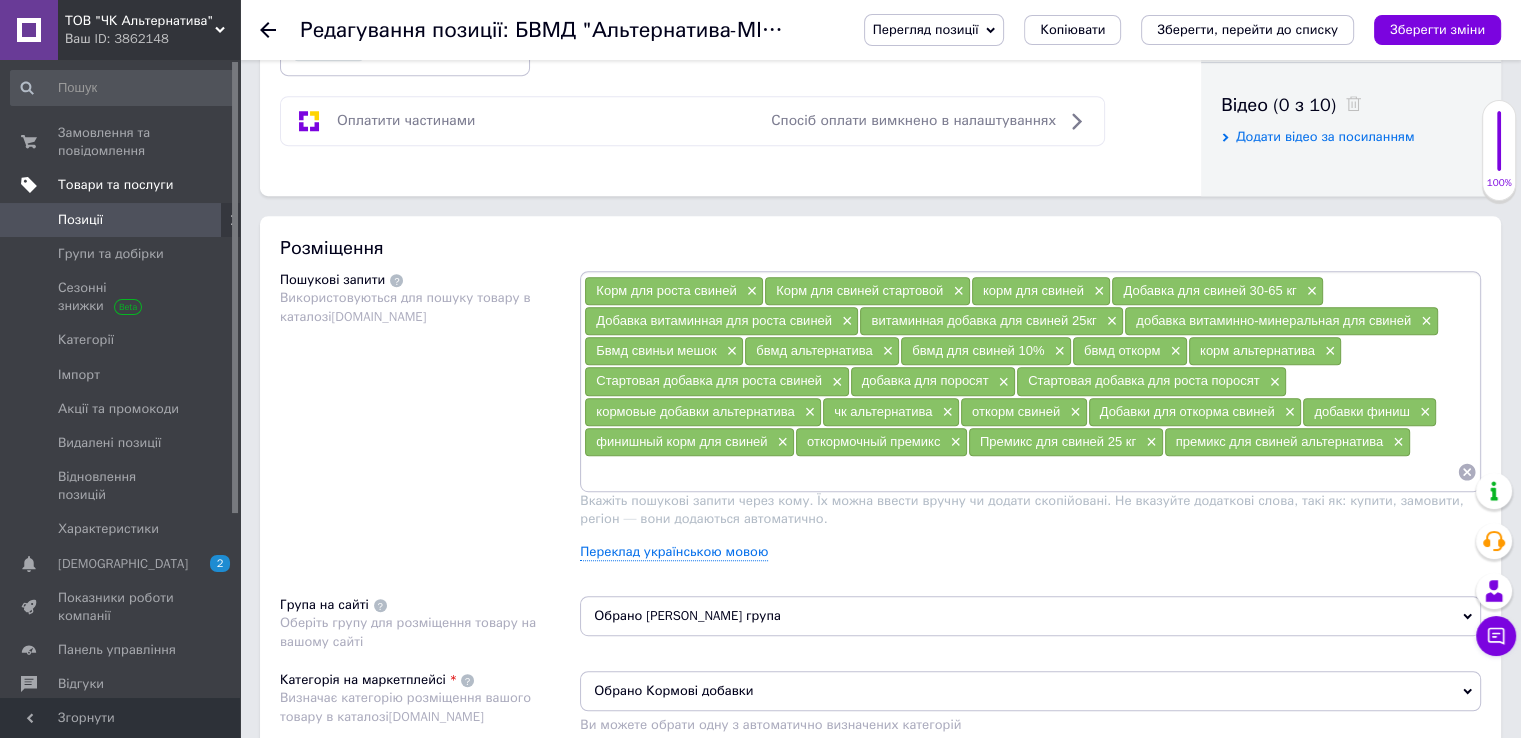 click on "Товари та послуги" at bounding box center [115, 185] 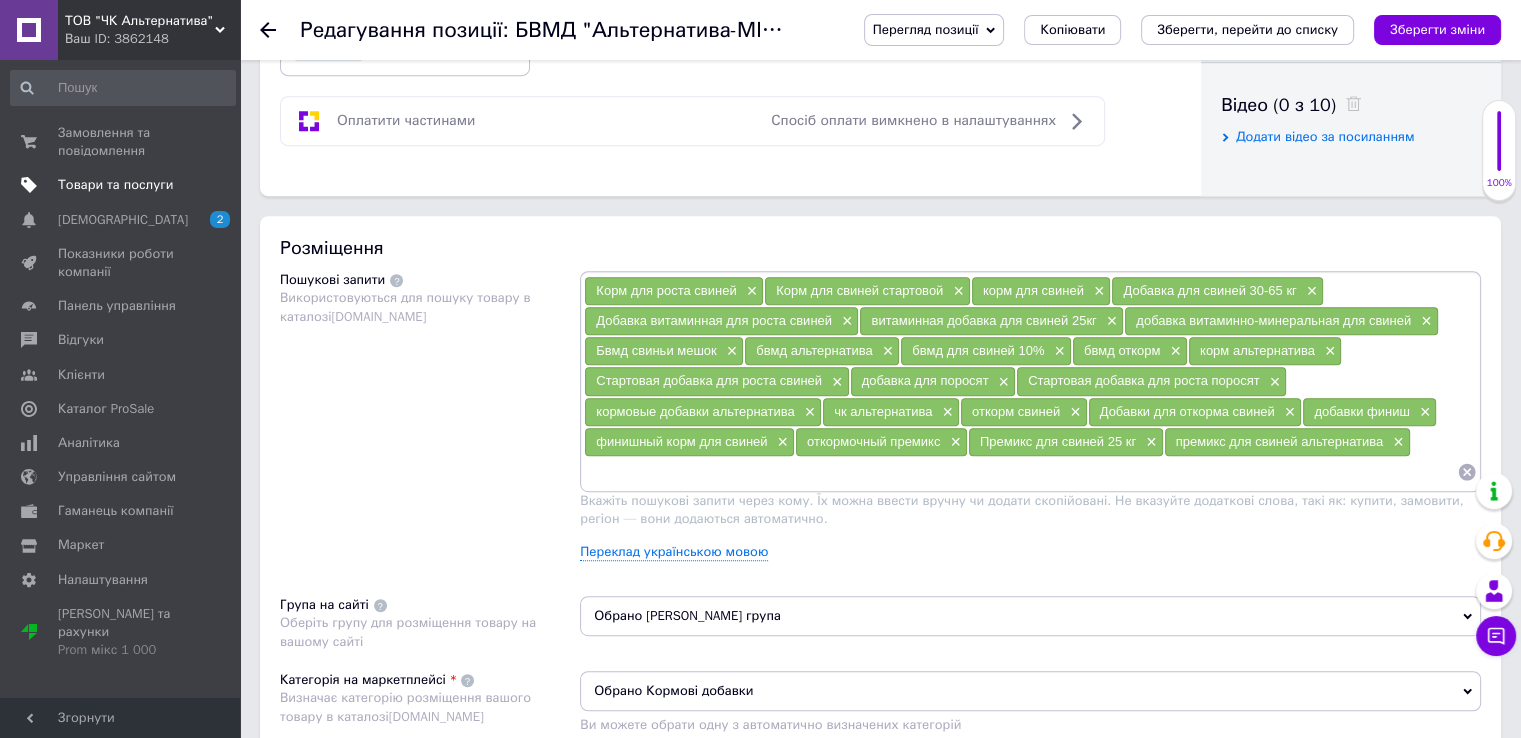 click on "Товари та послуги" at bounding box center [115, 185] 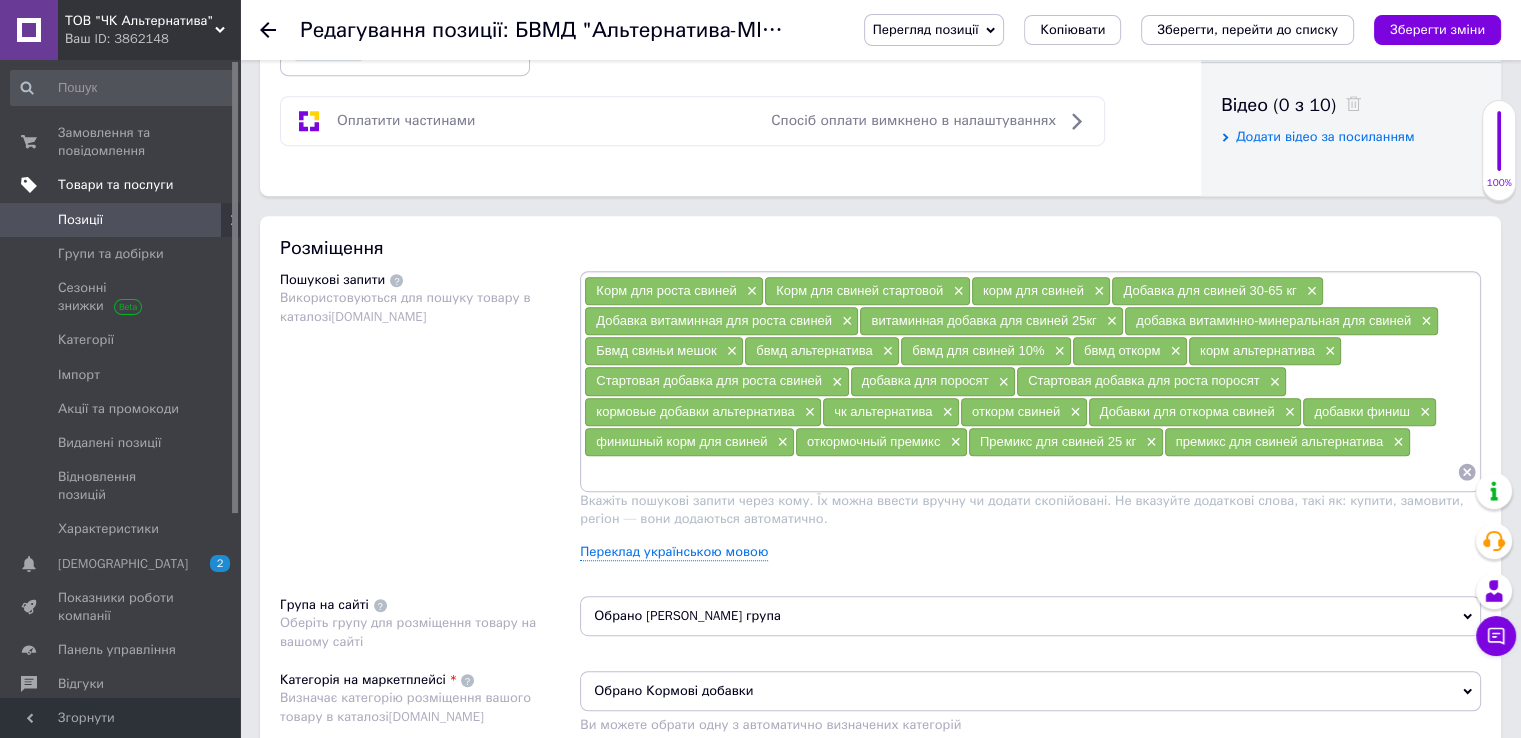 click on "Товари та послуги" at bounding box center [115, 185] 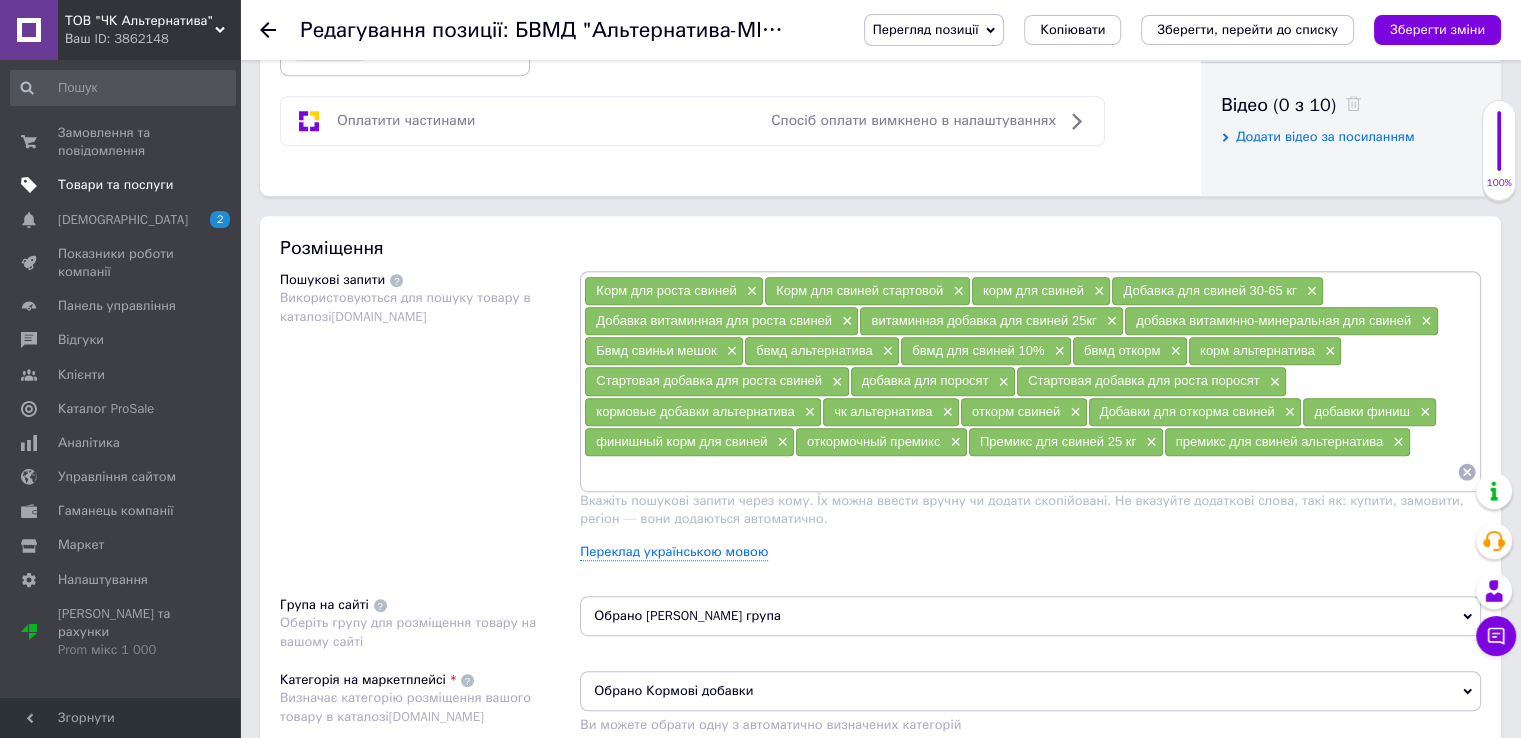 click on "Товари та послуги" at bounding box center [115, 185] 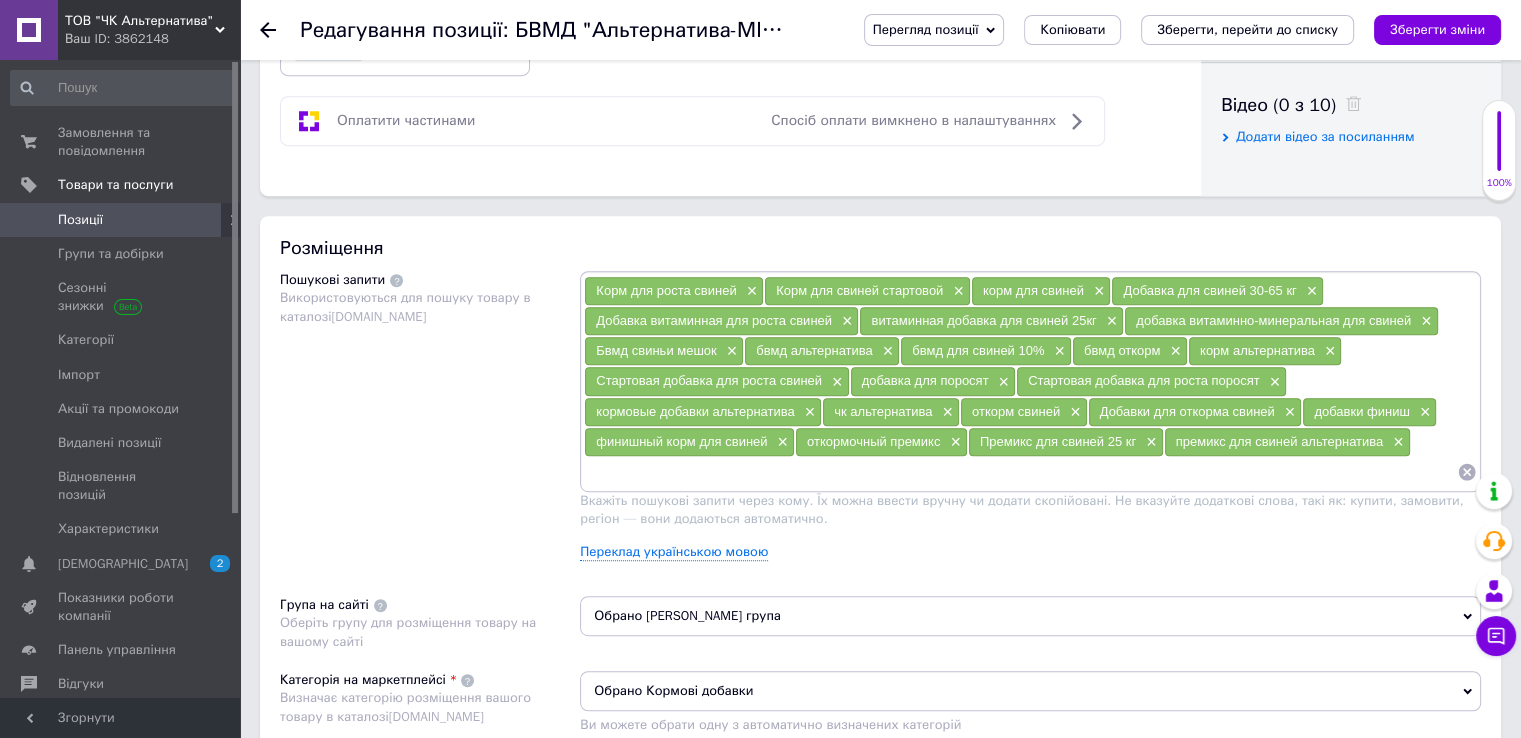 click on "Позиції" at bounding box center (121, 220) 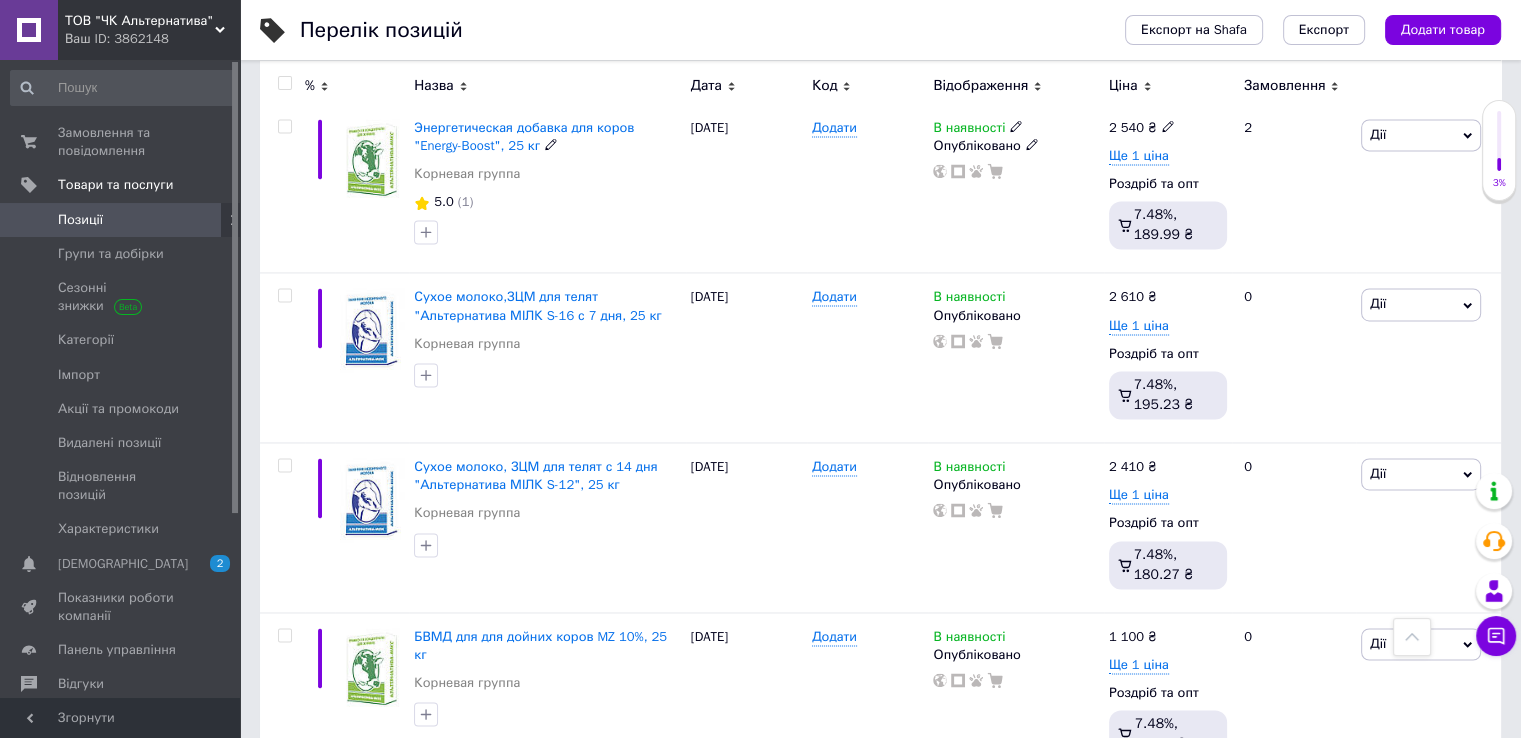 scroll, scrollTop: 3154, scrollLeft: 0, axis: vertical 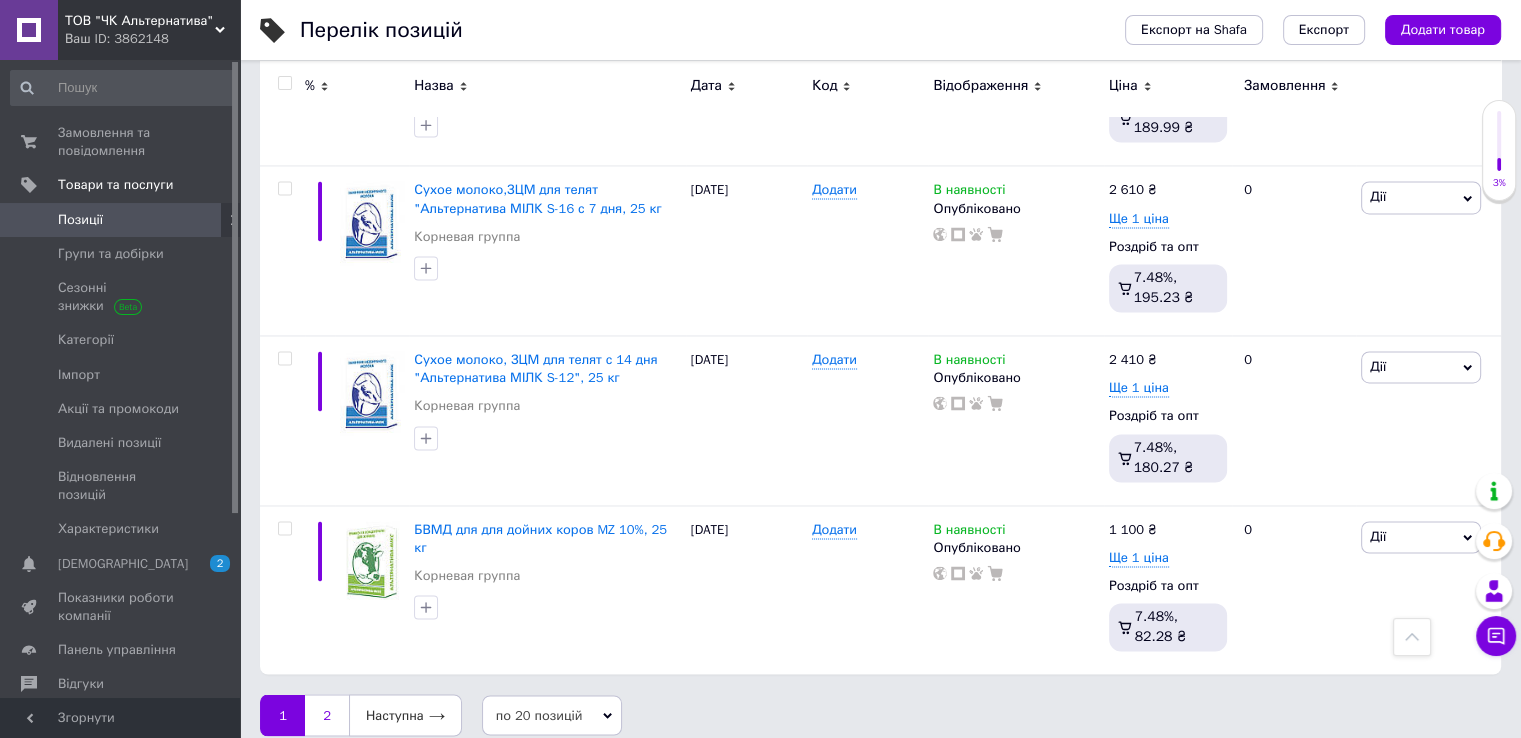 click on "2" at bounding box center [327, 715] 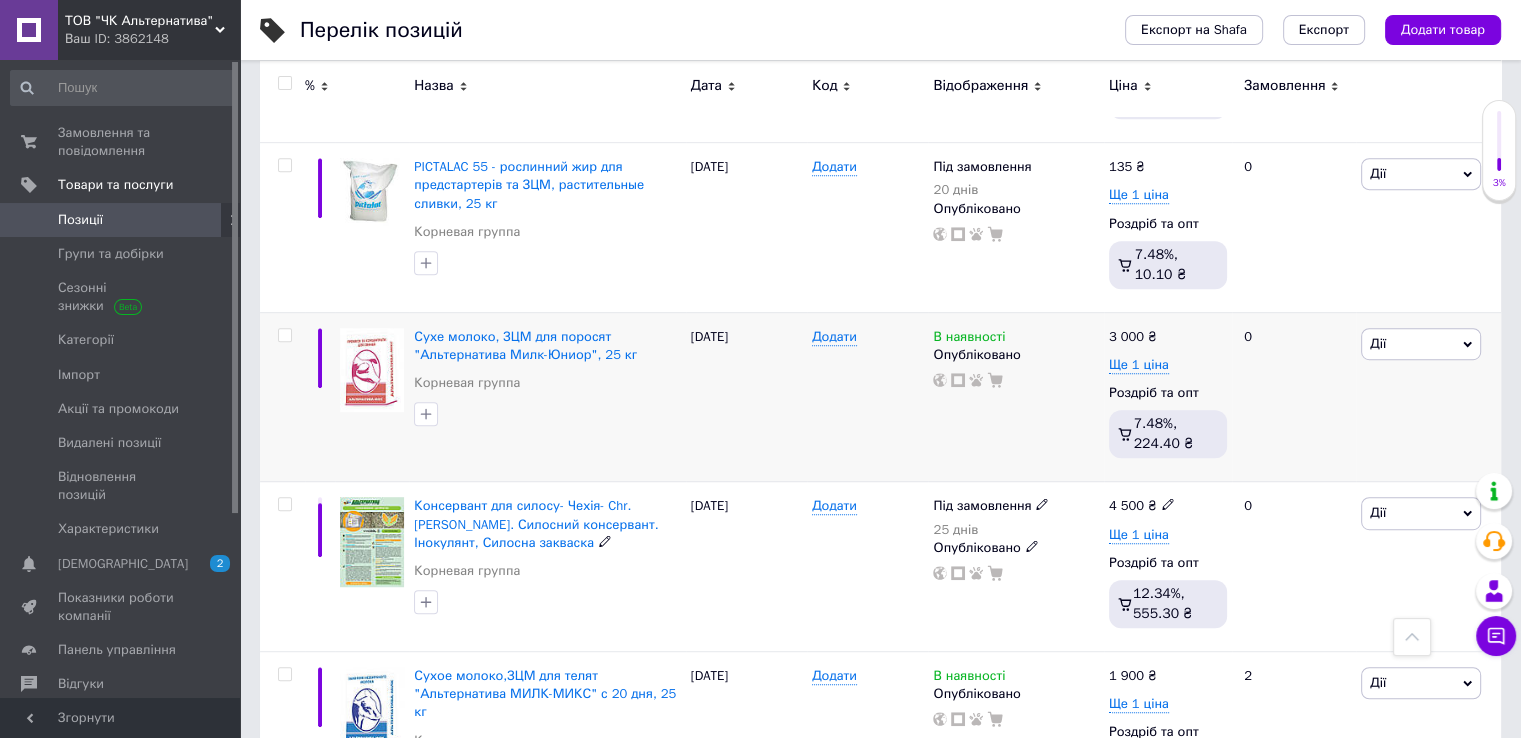 scroll, scrollTop: 1384, scrollLeft: 0, axis: vertical 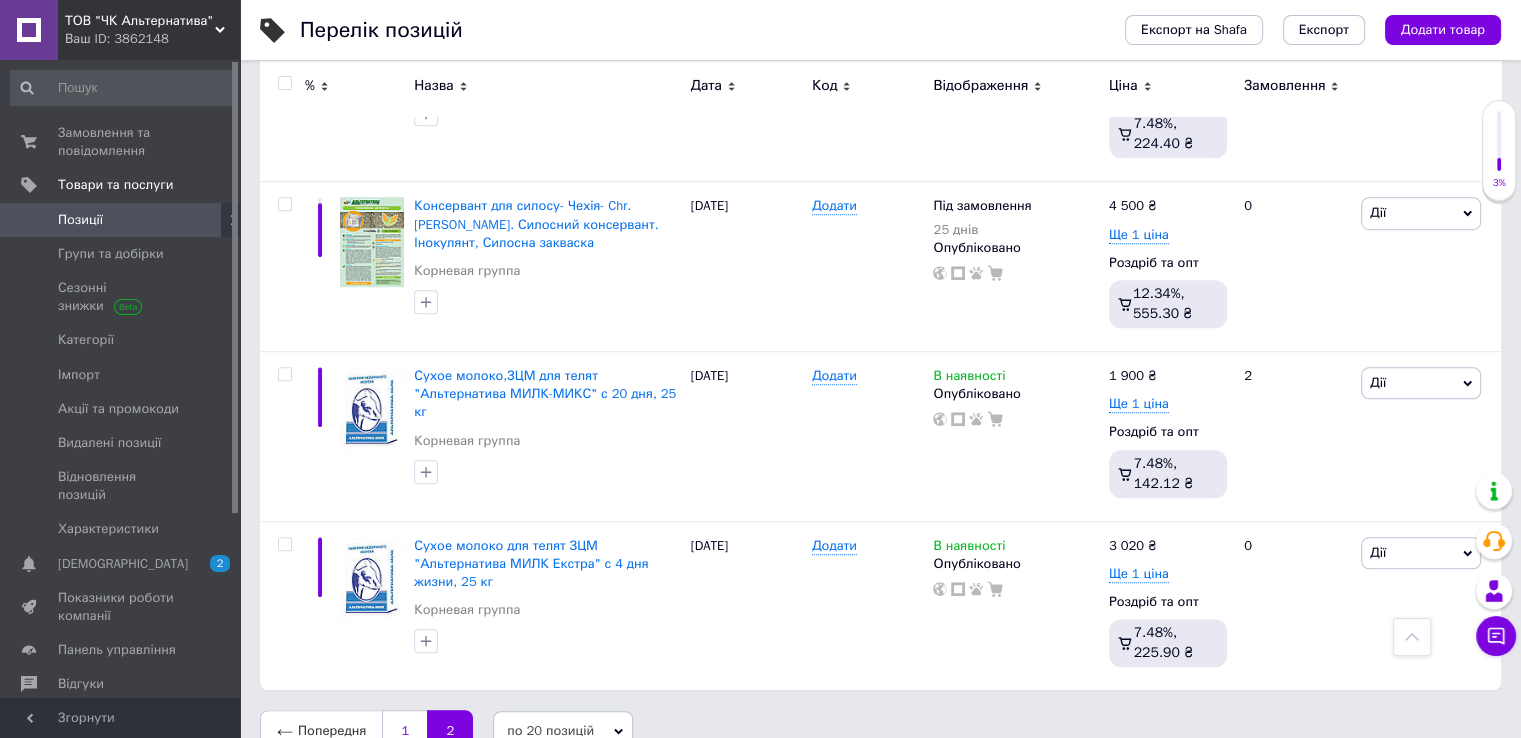 click on "1" at bounding box center (404, 731) 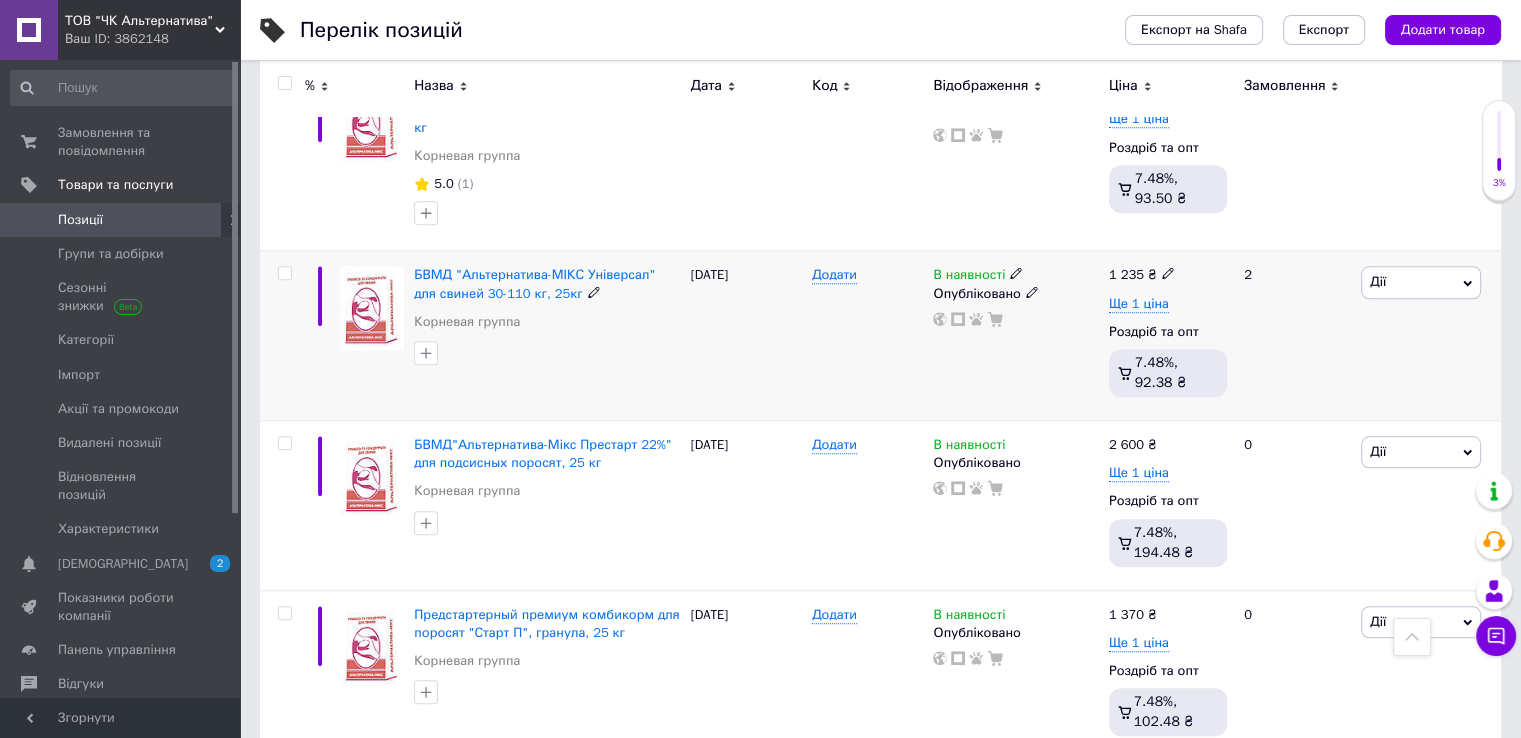 scroll, scrollTop: 1884, scrollLeft: 0, axis: vertical 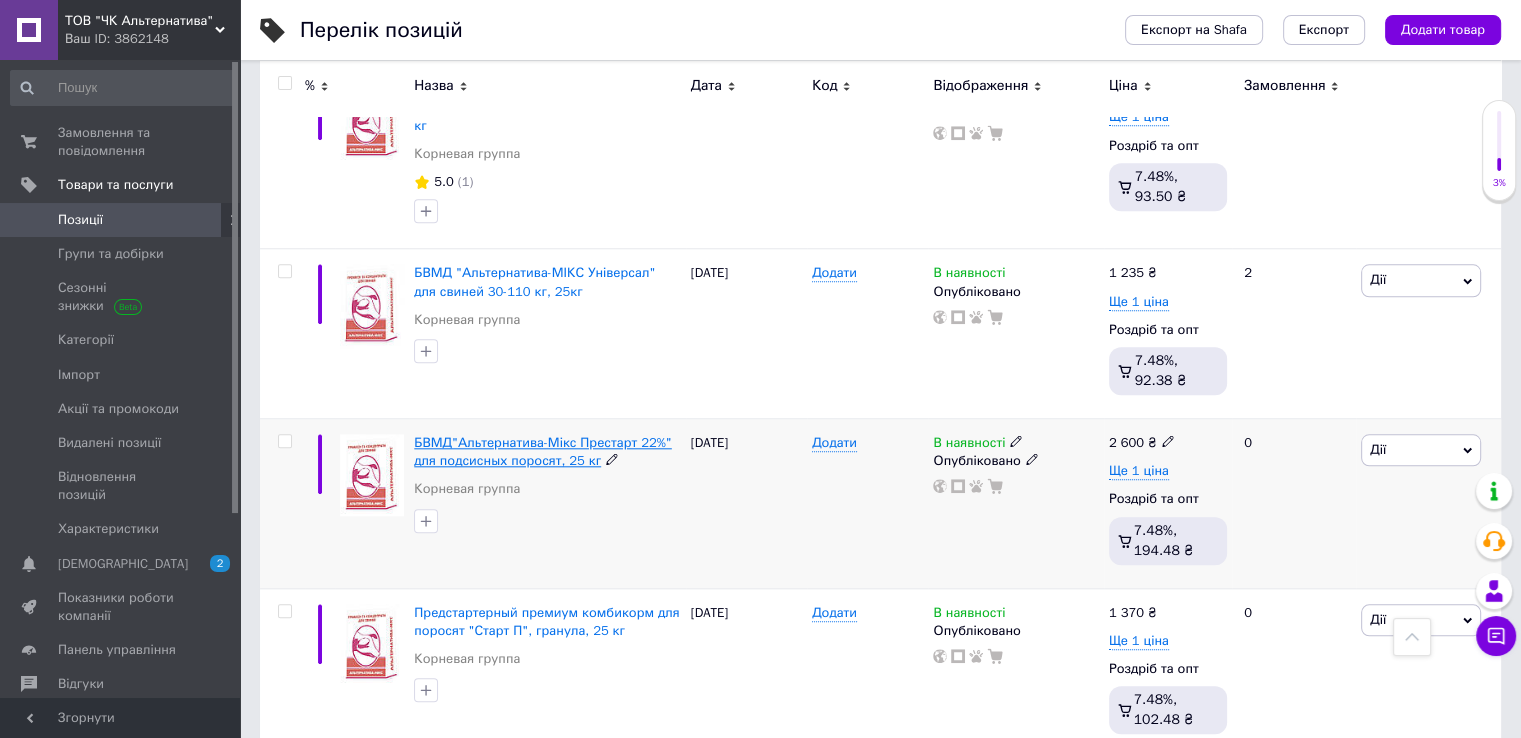 click on "БВМД"Альтернатива-Мікс Престарт 22%" для подсисных поросят, 25 кг" at bounding box center (543, 451) 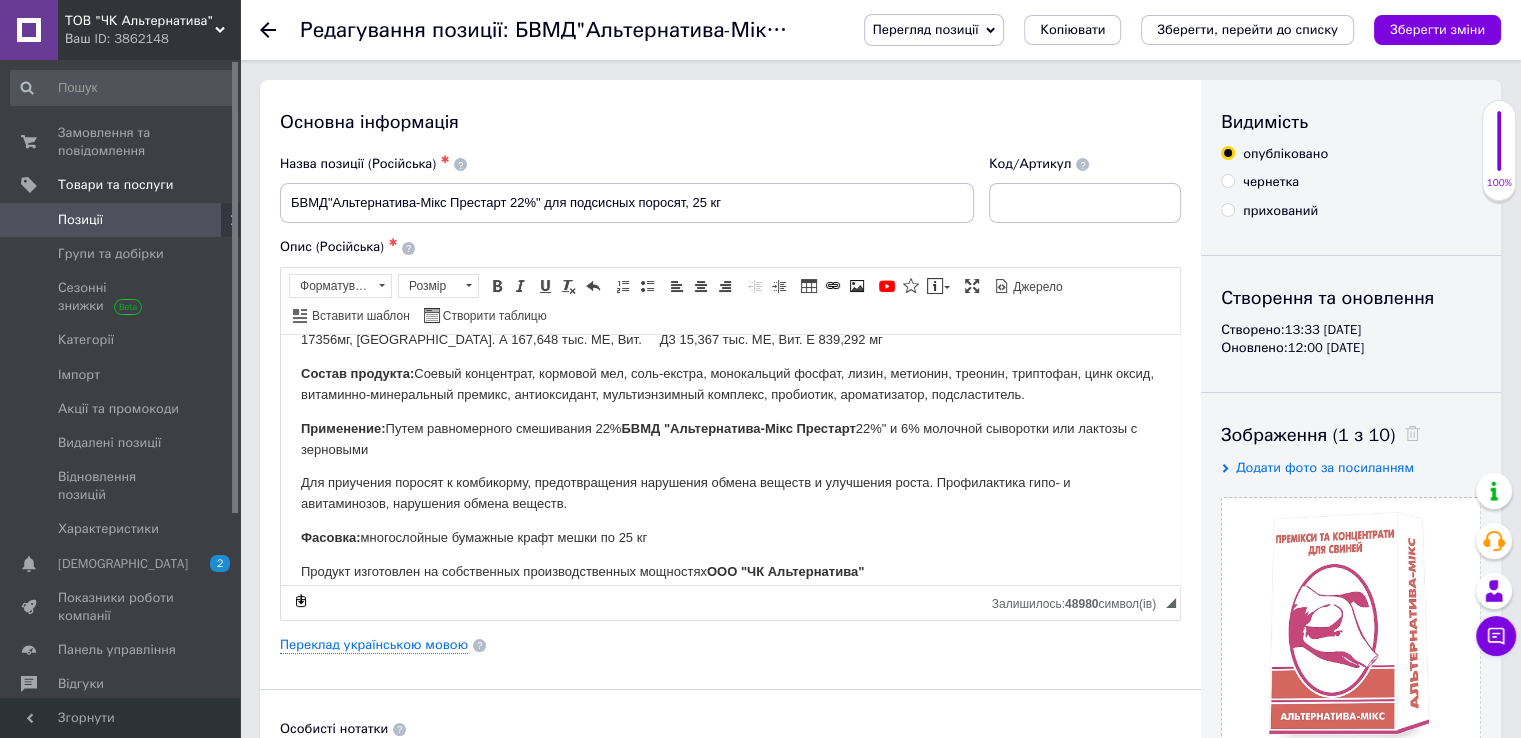 scroll, scrollTop: 117, scrollLeft: 0, axis: vertical 